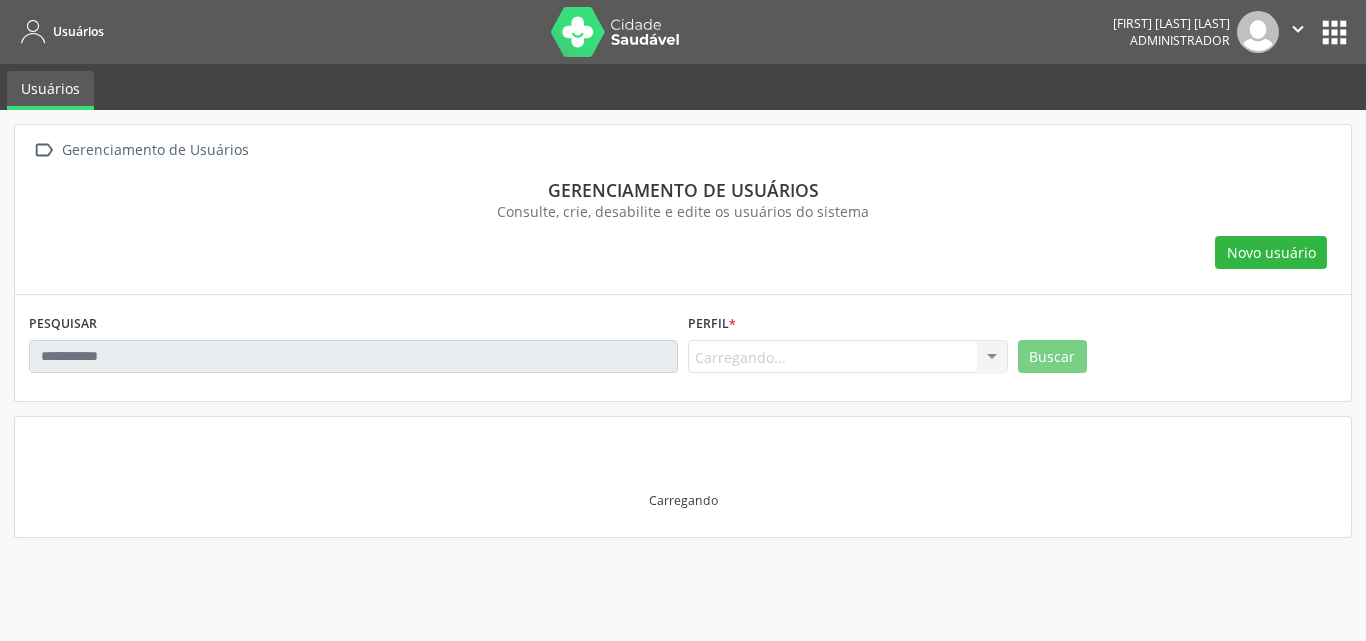 scroll, scrollTop: 0, scrollLeft: 0, axis: both 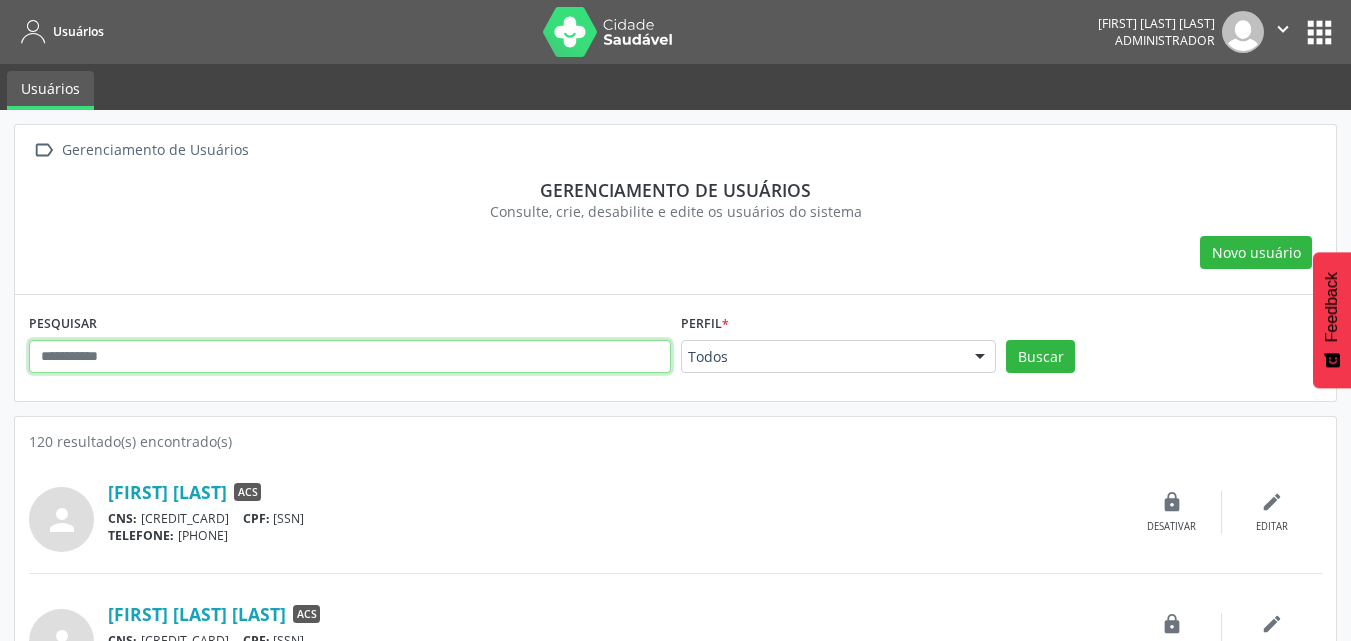 click at bounding box center (350, 357) 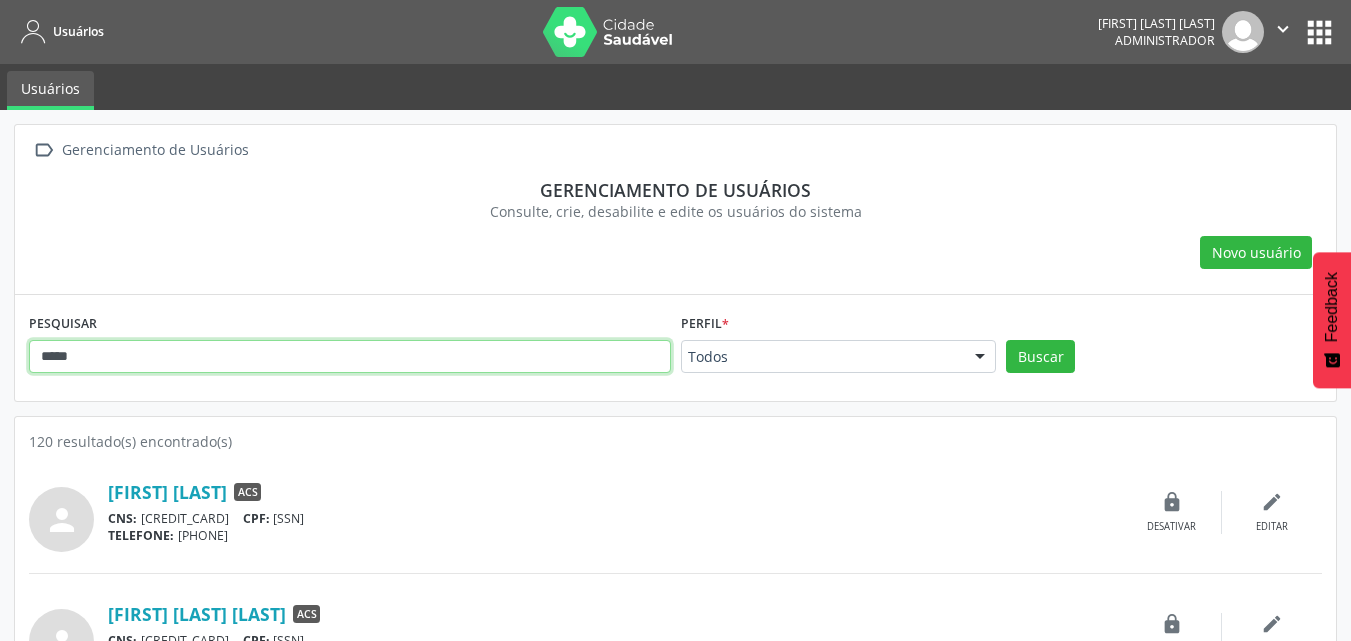 type on "*****" 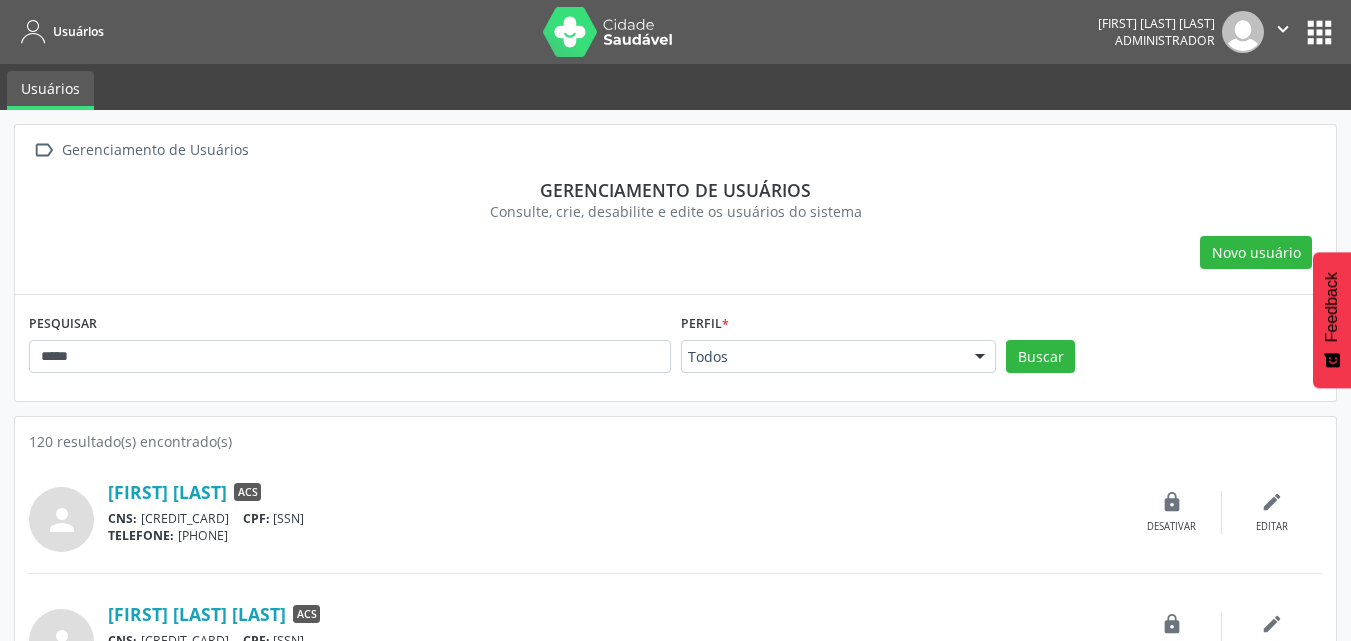 click on "Buscar" at bounding box center (1164, 364) 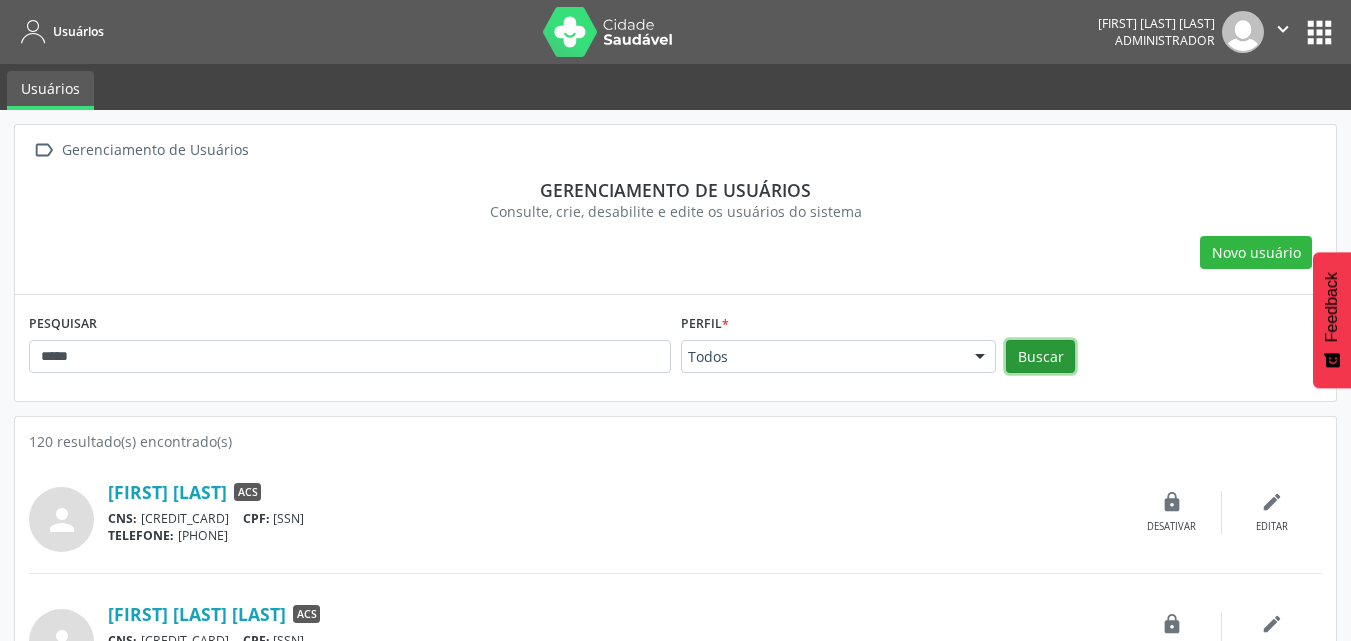 click on "Buscar" at bounding box center (1040, 357) 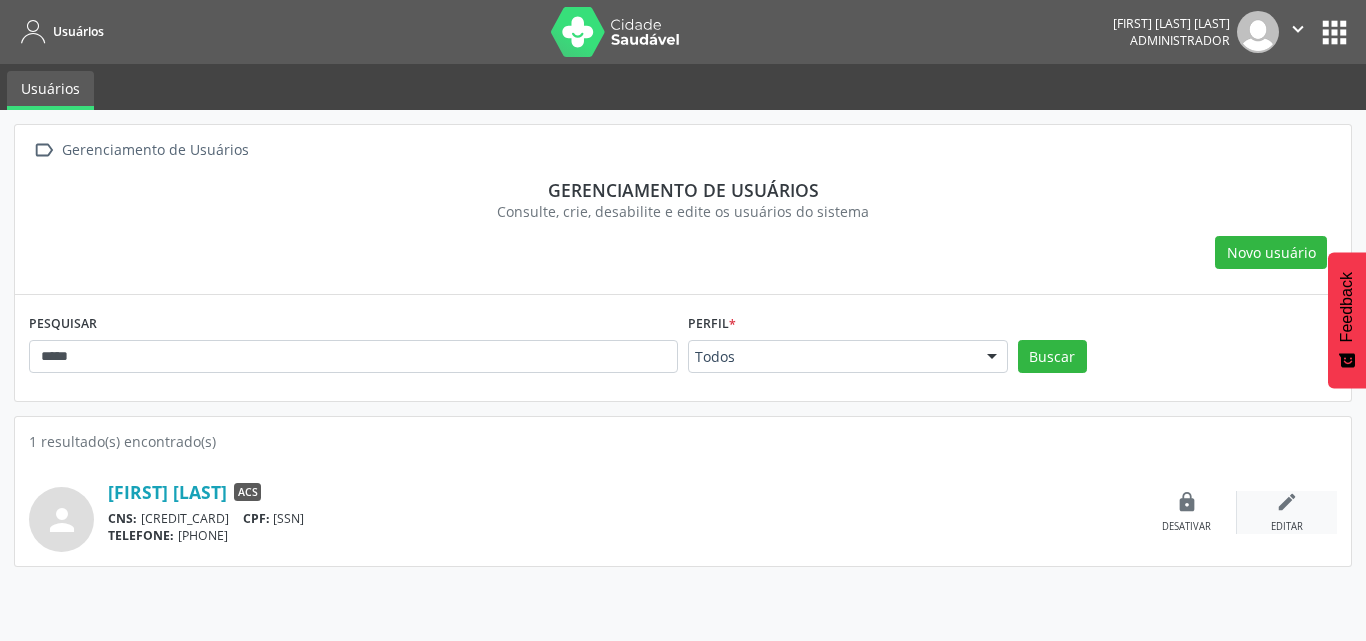 click on "edit
Editar" at bounding box center [1287, 512] 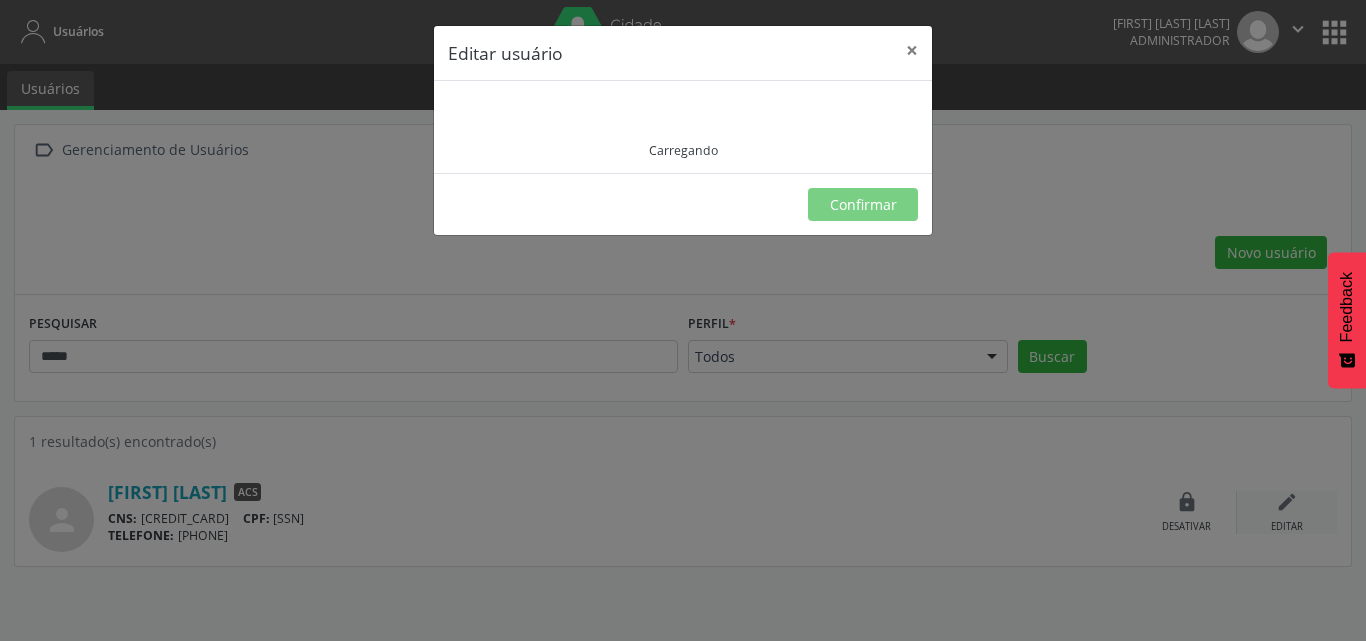 type on "**********" 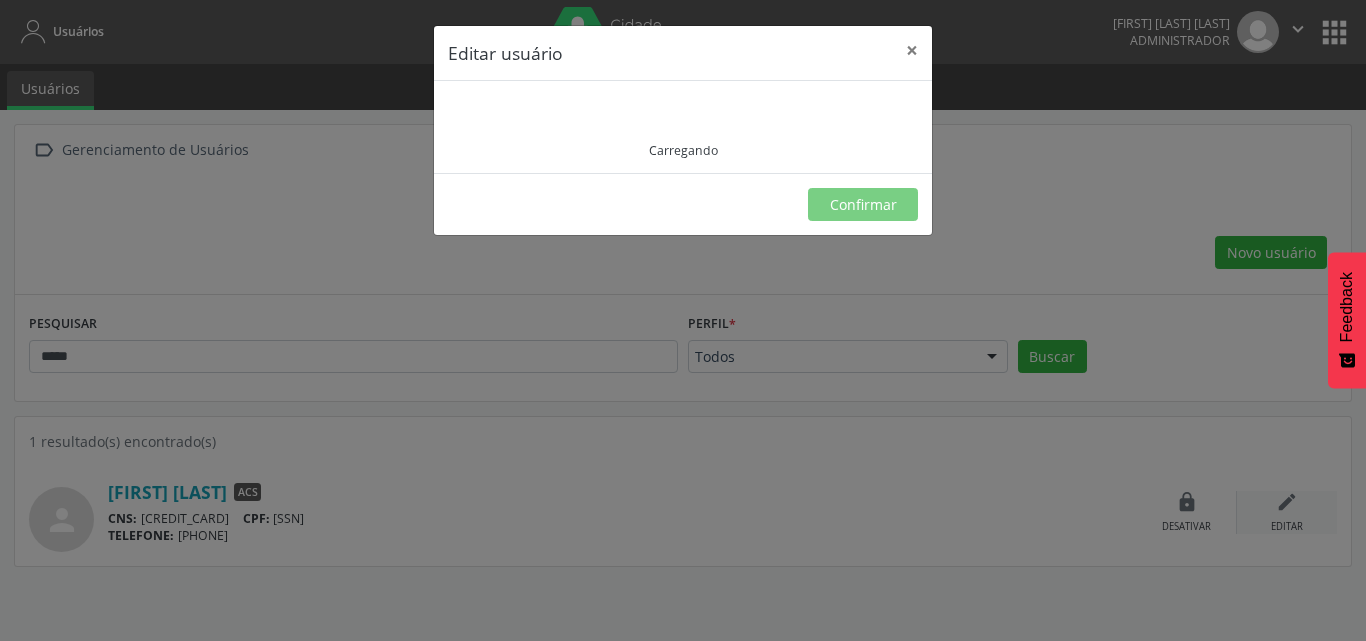 type on "**********" 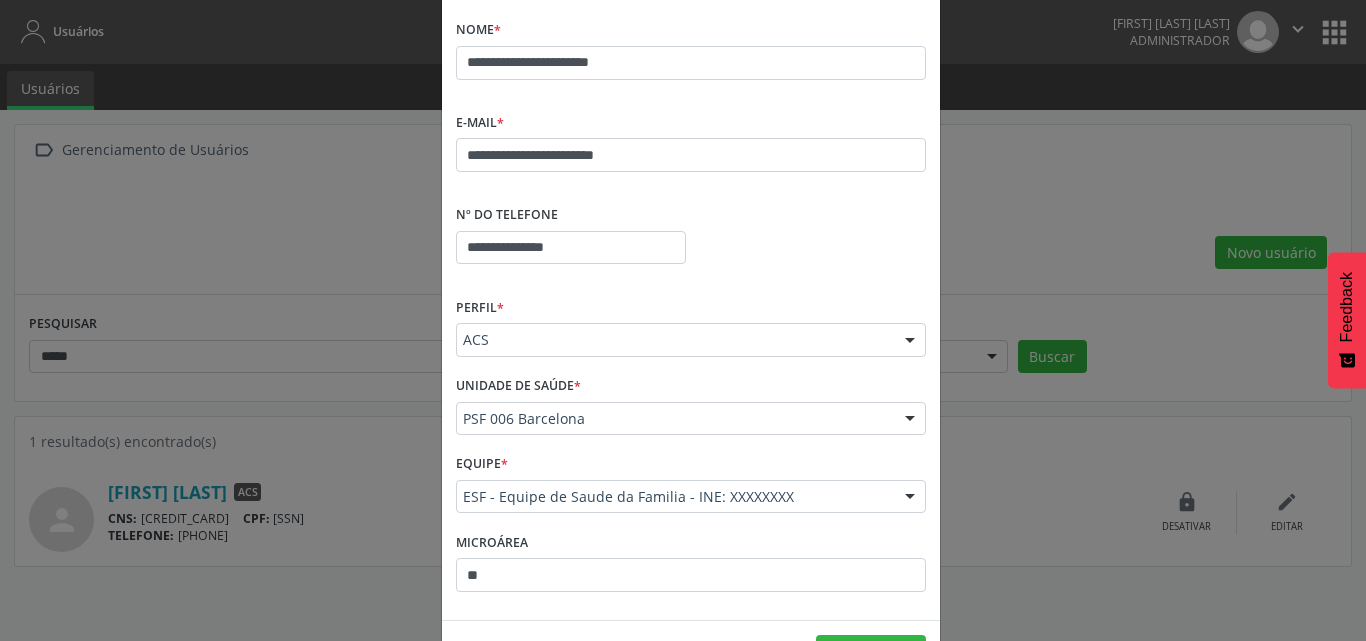 scroll, scrollTop: 39, scrollLeft: 0, axis: vertical 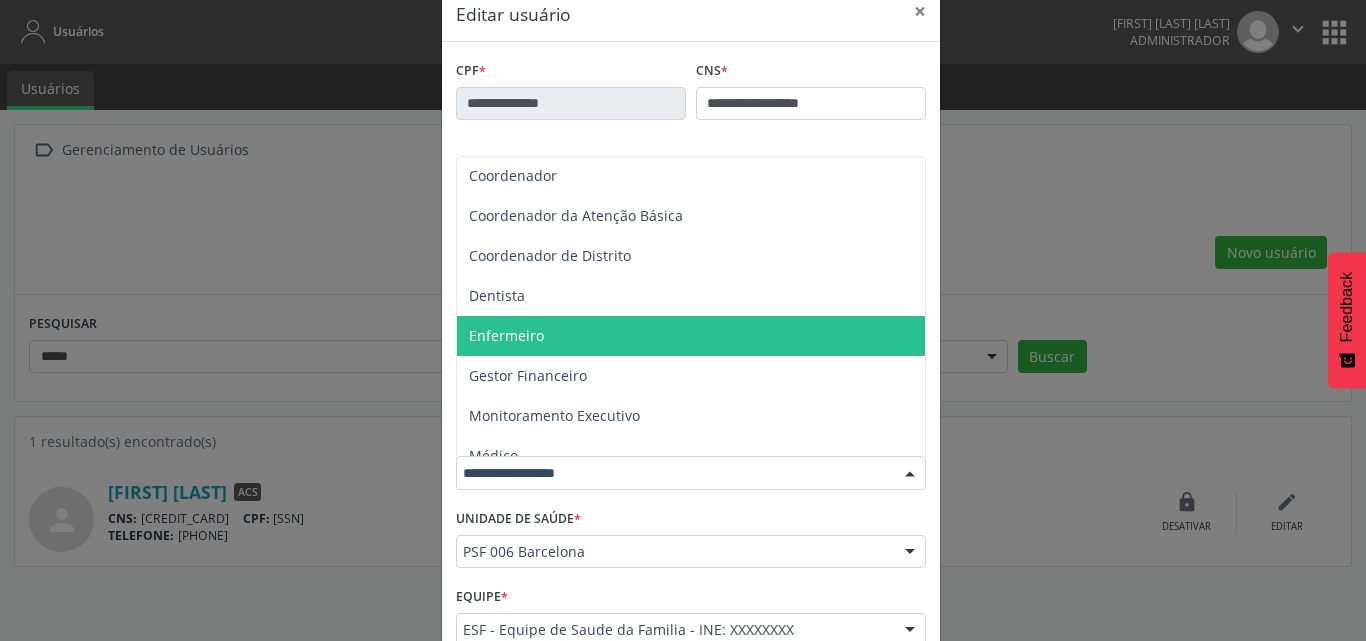 click on "Enfermeiro" at bounding box center [691, 336] 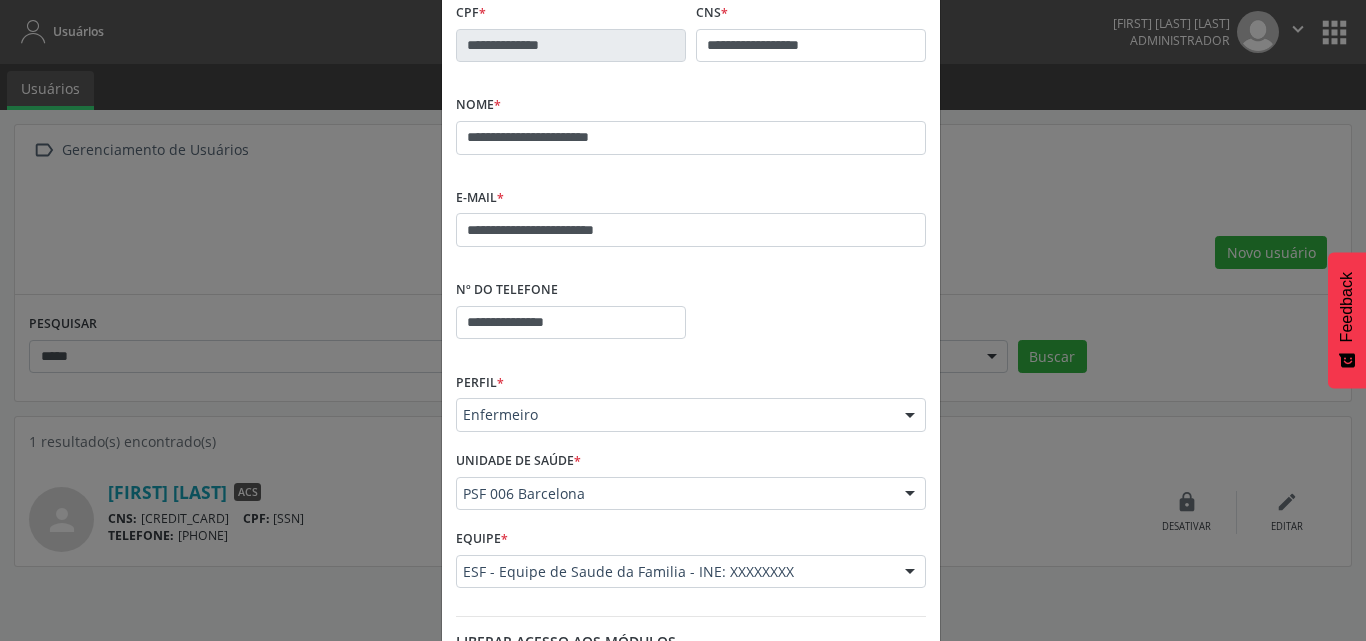 scroll, scrollTop: 82, scrollLeft: 0, axis: vertical 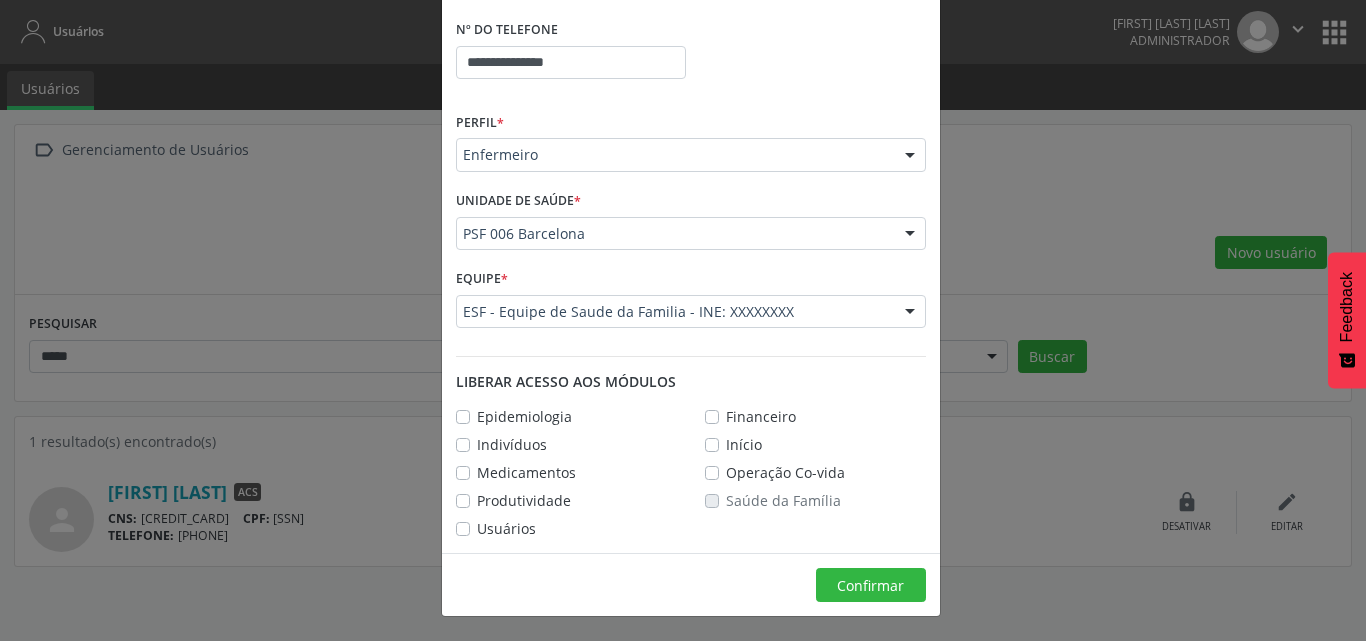 click on "Epidemiologia" at bounding box center [524, 416] 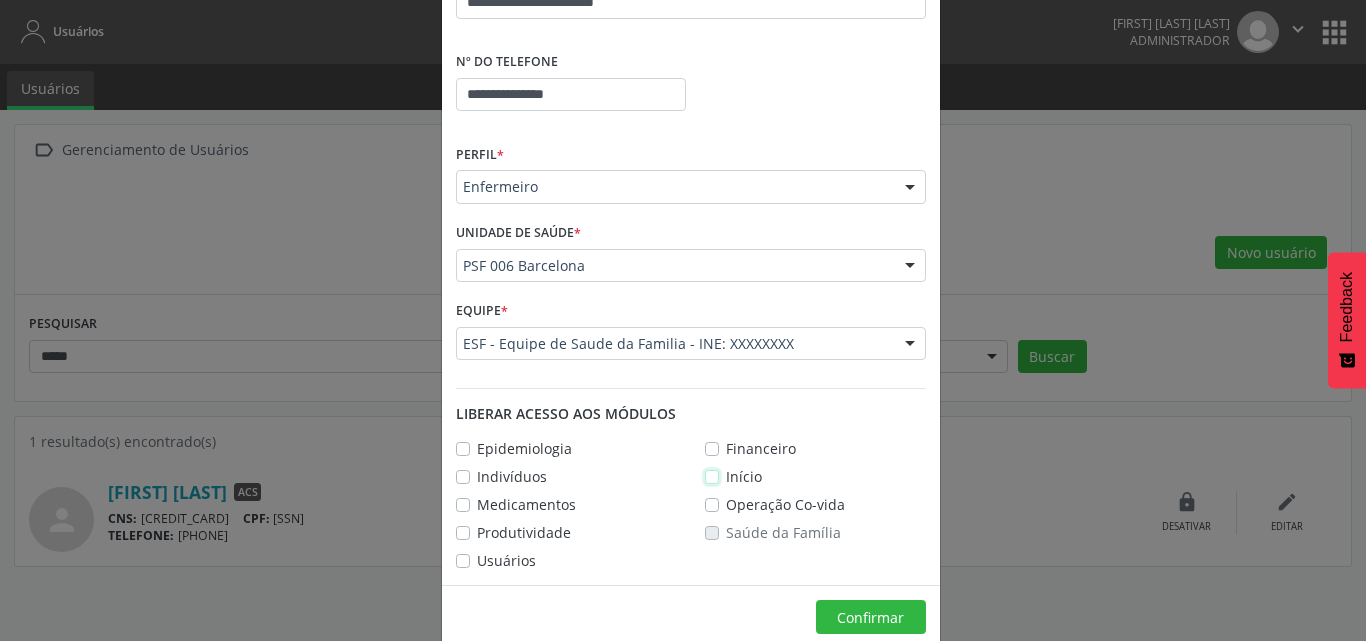 scroll, scrollTop: 357, scrollLeft: 0, axis: vertical 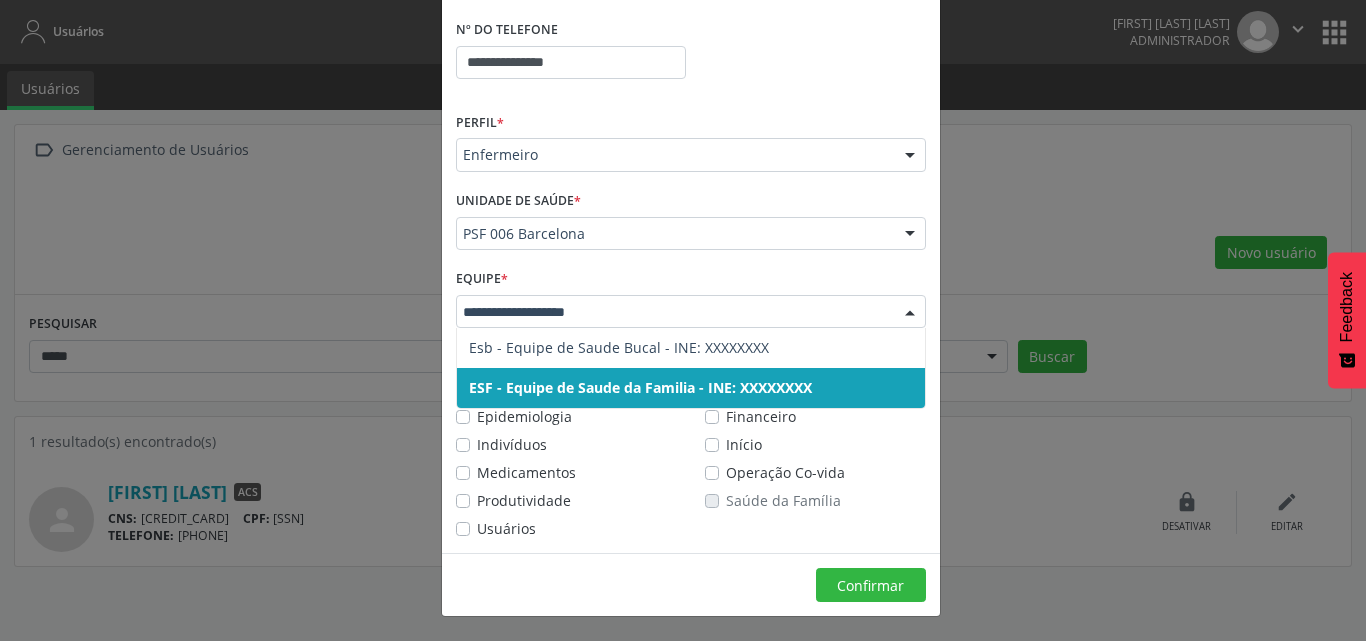 click on "ESF - Equipe de Saude da Familia - INE: XXXXXXXX" at bounding box center (640, 387) 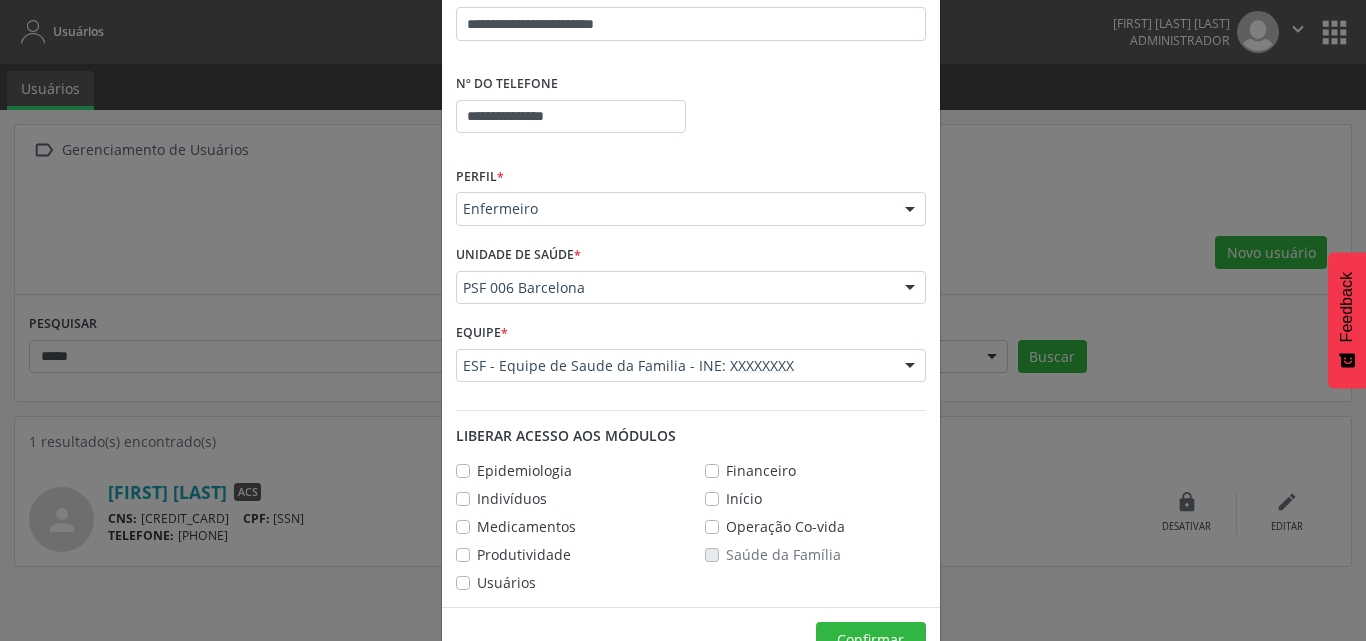 scroll, scrollTop: 357, scrollLeft: 0, axis: vertical 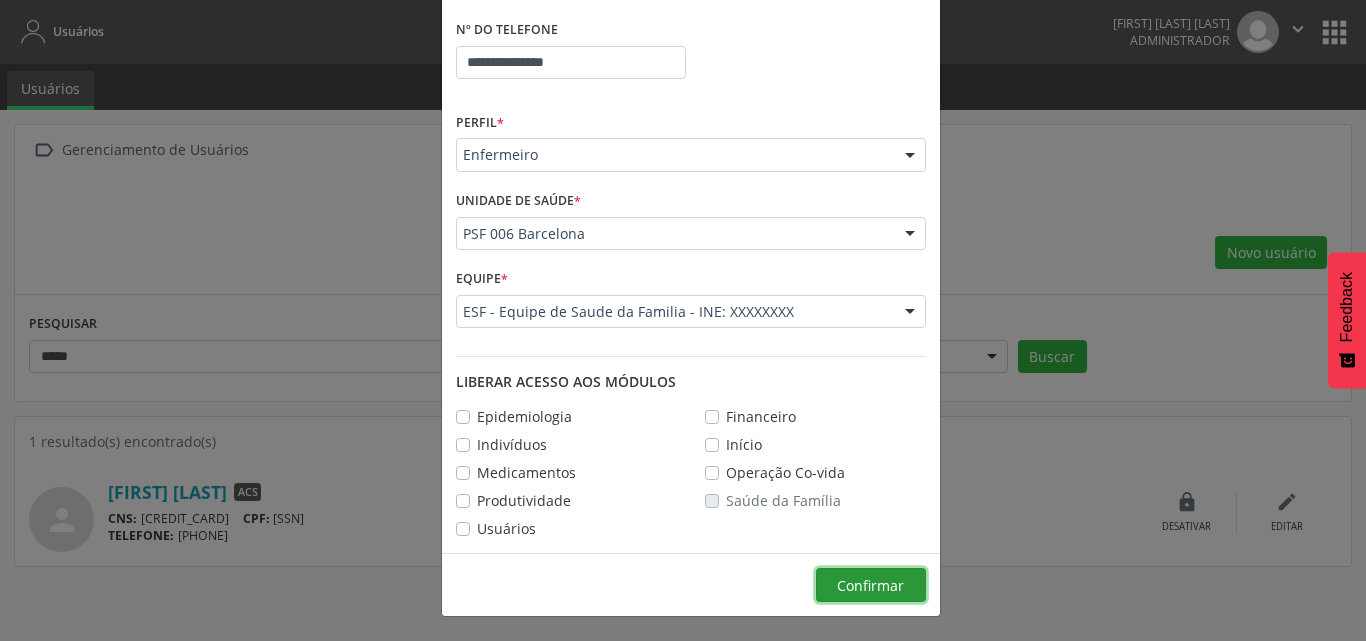 click on "Confirmar" at bounding box center [870, 585] 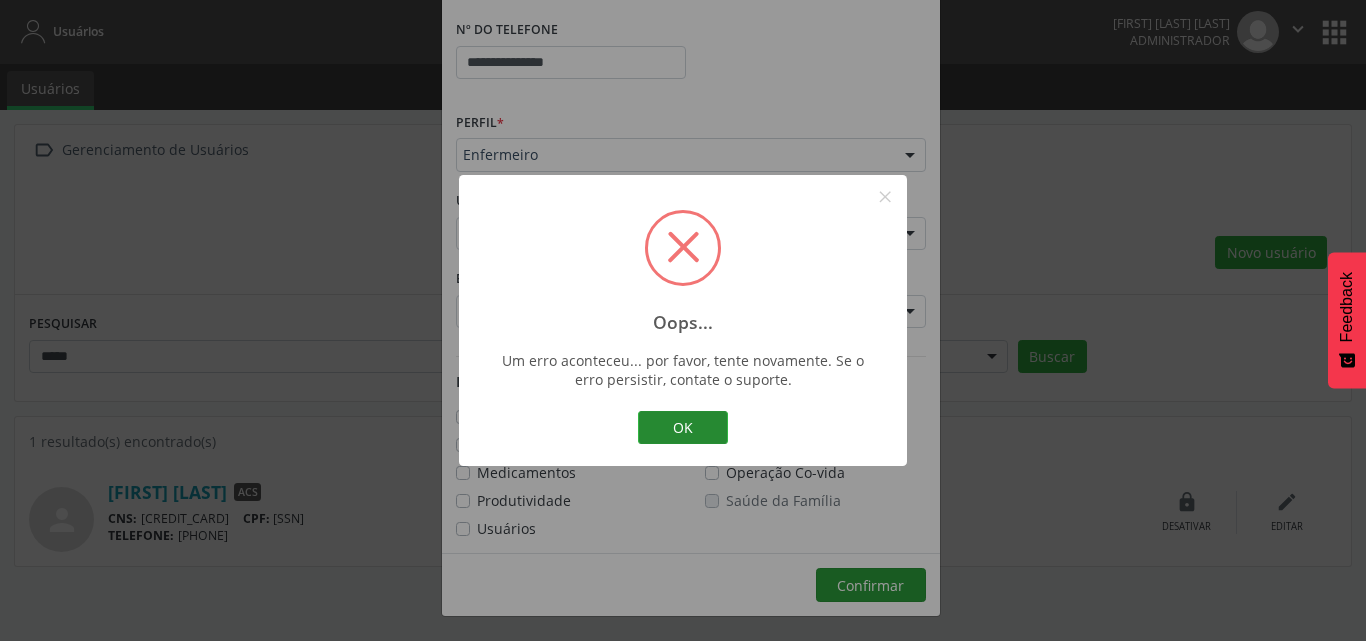 click on "OK" at bounding box center (683, 428) 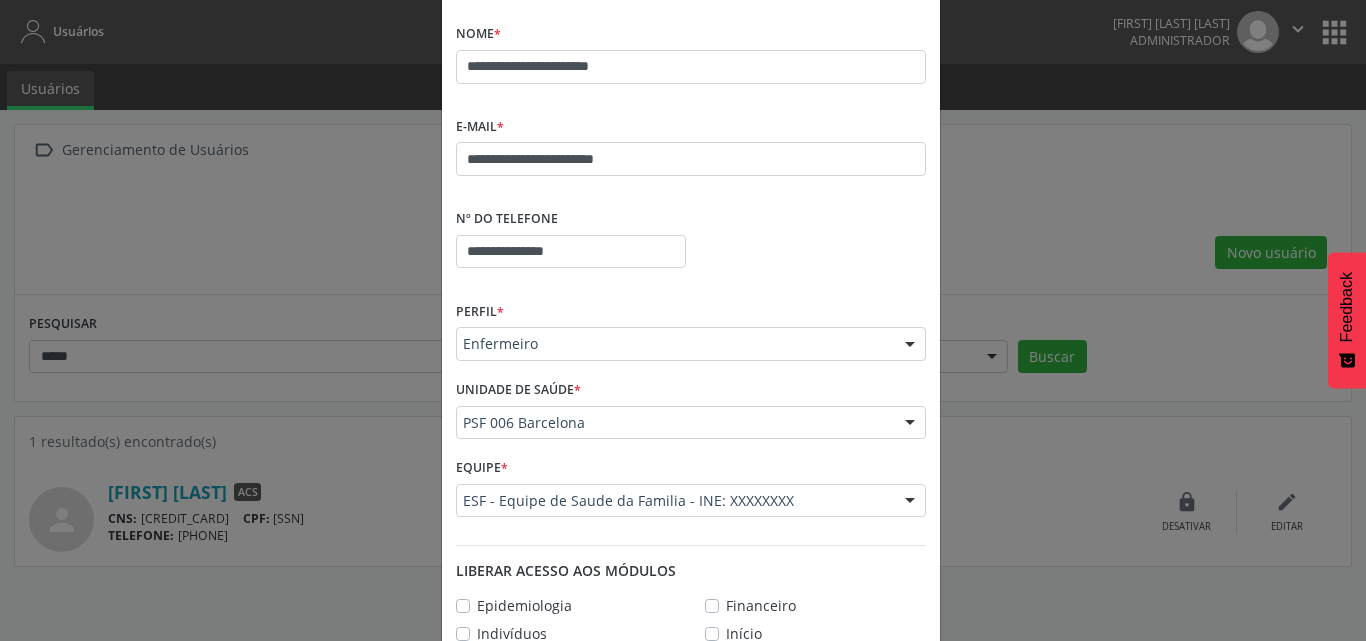 scroll, scrollTop: 357, scrollLeft: 0, axis: vertical 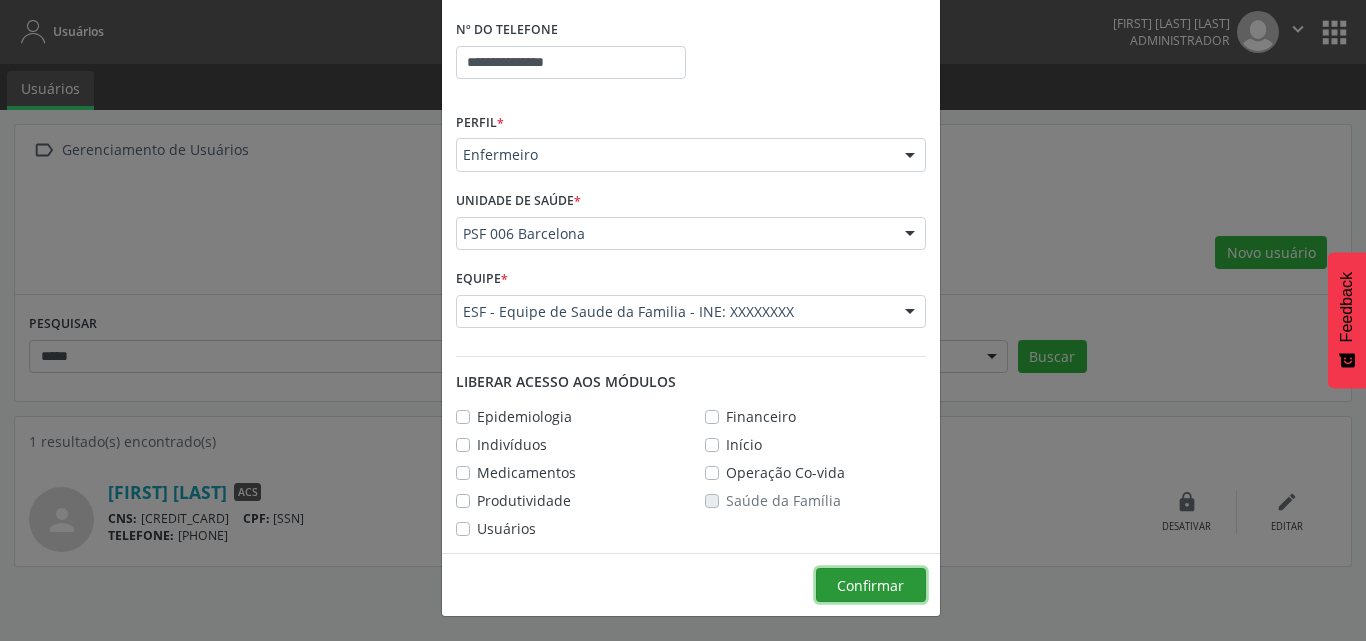 click on "Confirmar" at bounding box center (870, 585) 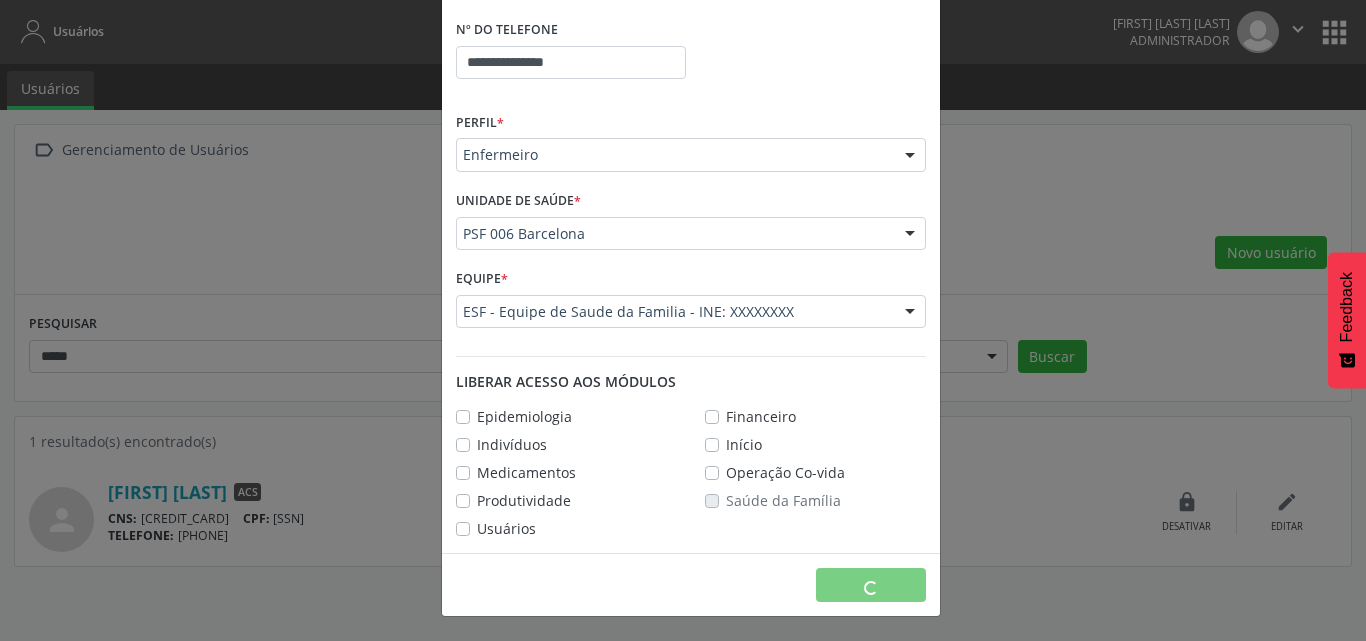 type 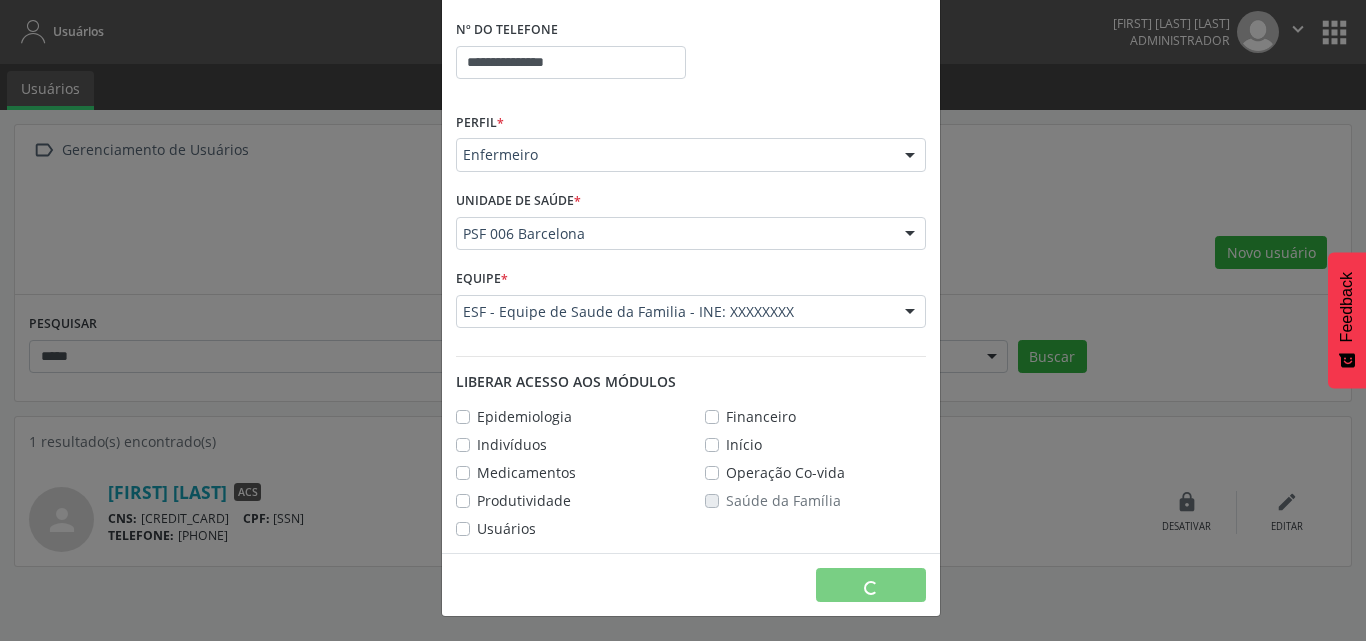 type 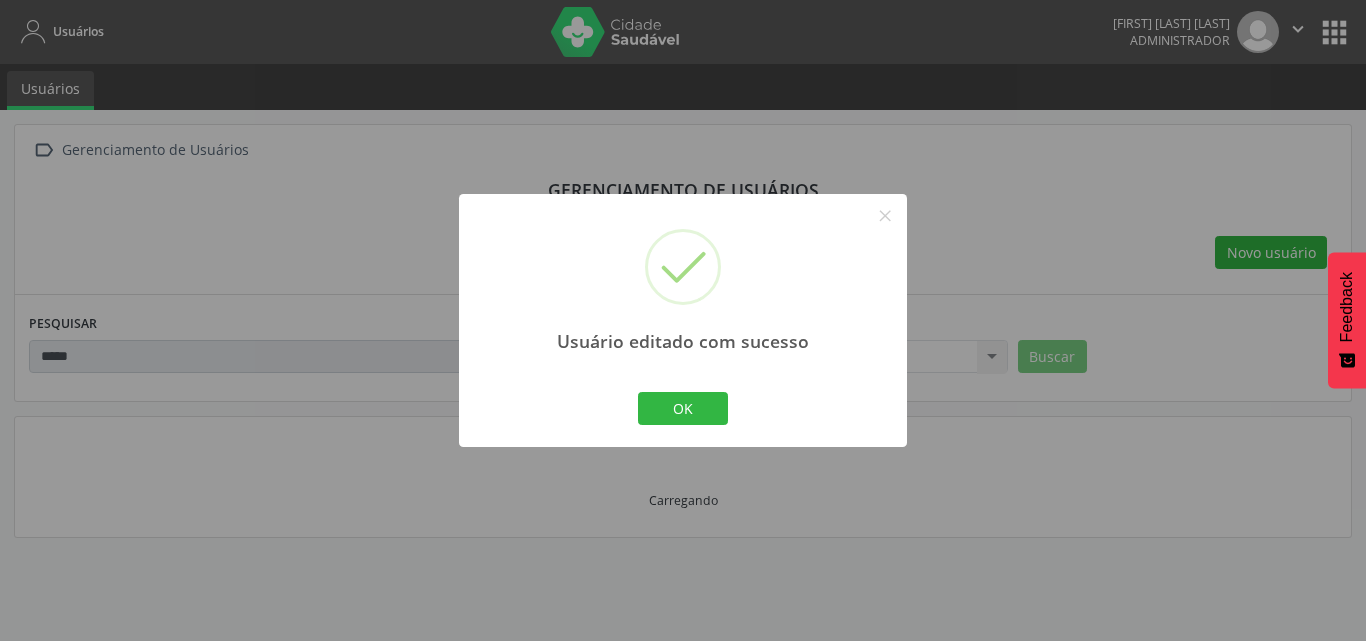 scroll, scrollTop: 282, scrollLeft: 0, axis: vertical 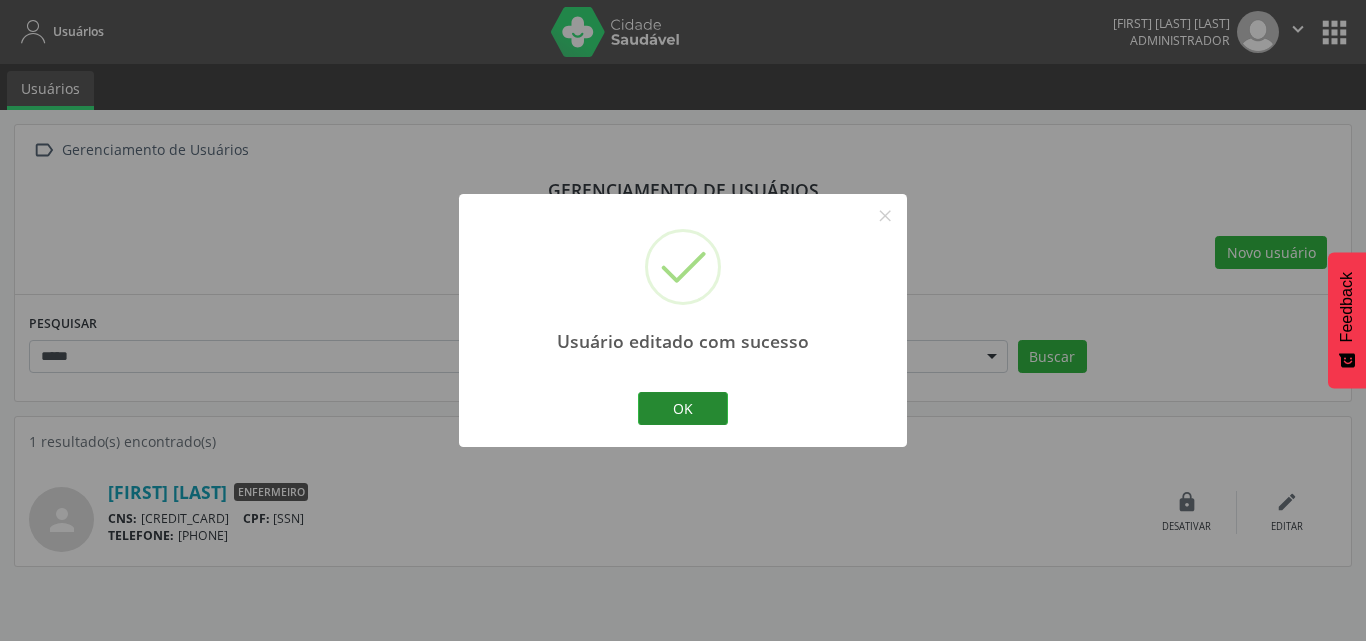 click on "OK" at bounding box center [683, 409] 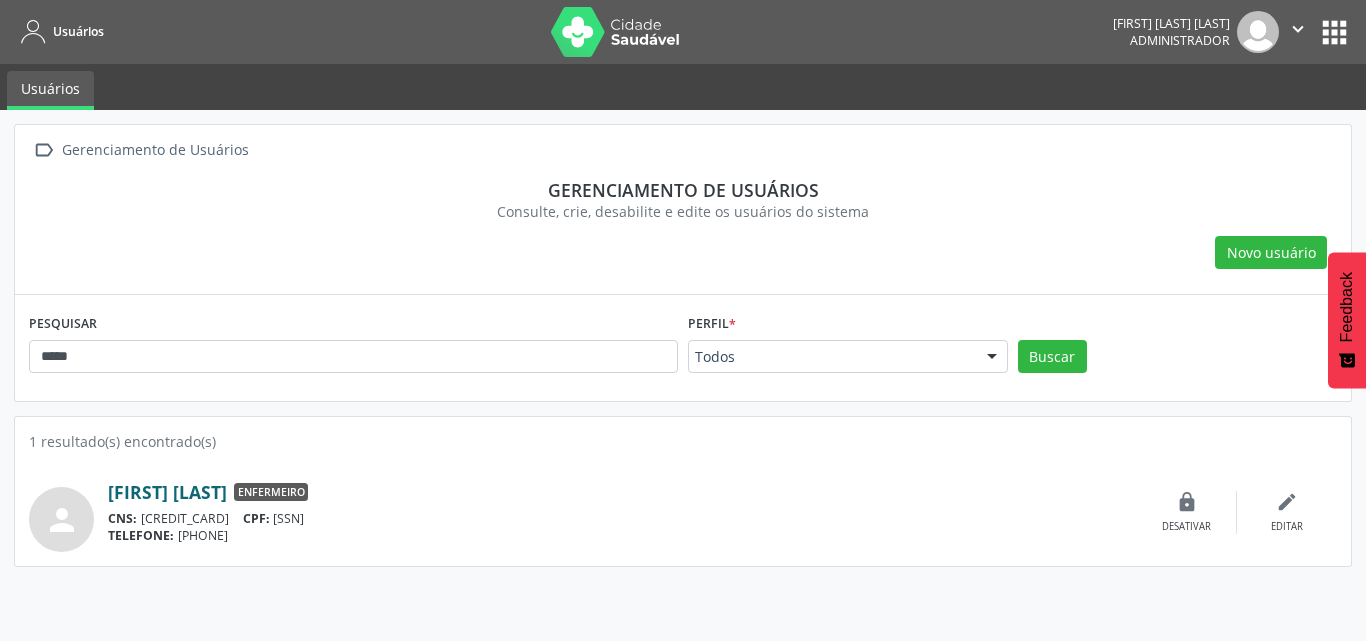 click on "[FIRST] [LAST]" at bounding box center [167, 492] 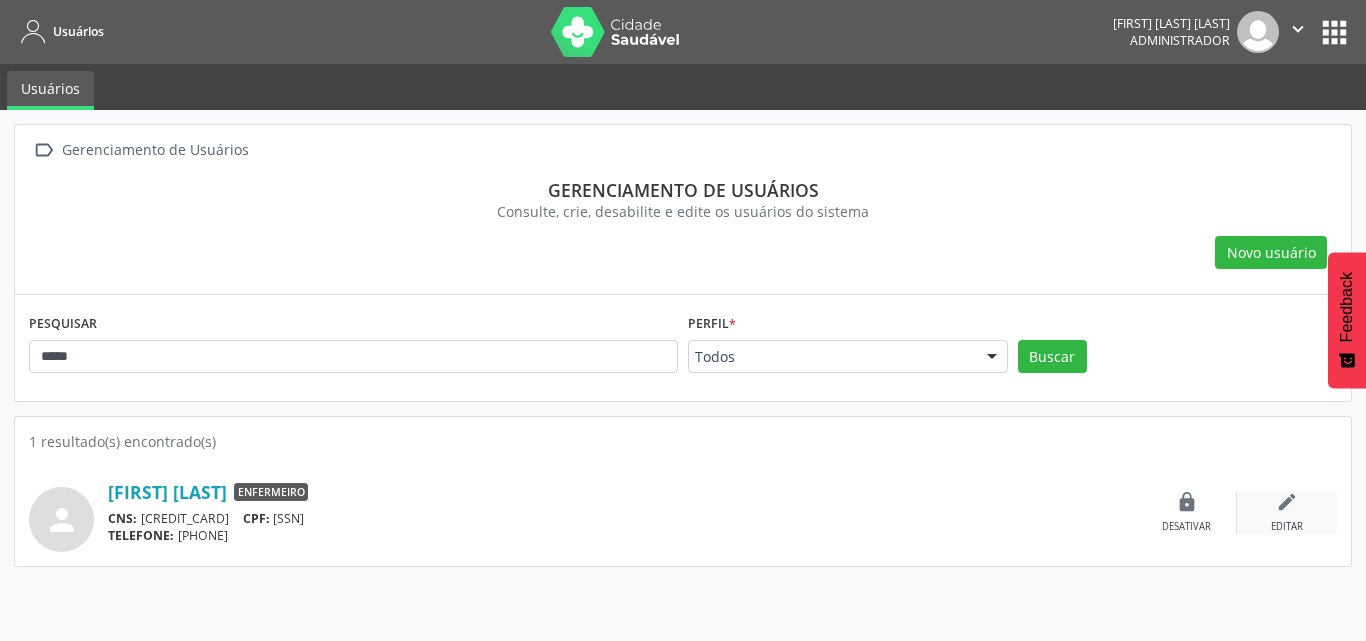 click on "edit" at bounding box center (1287, 502) 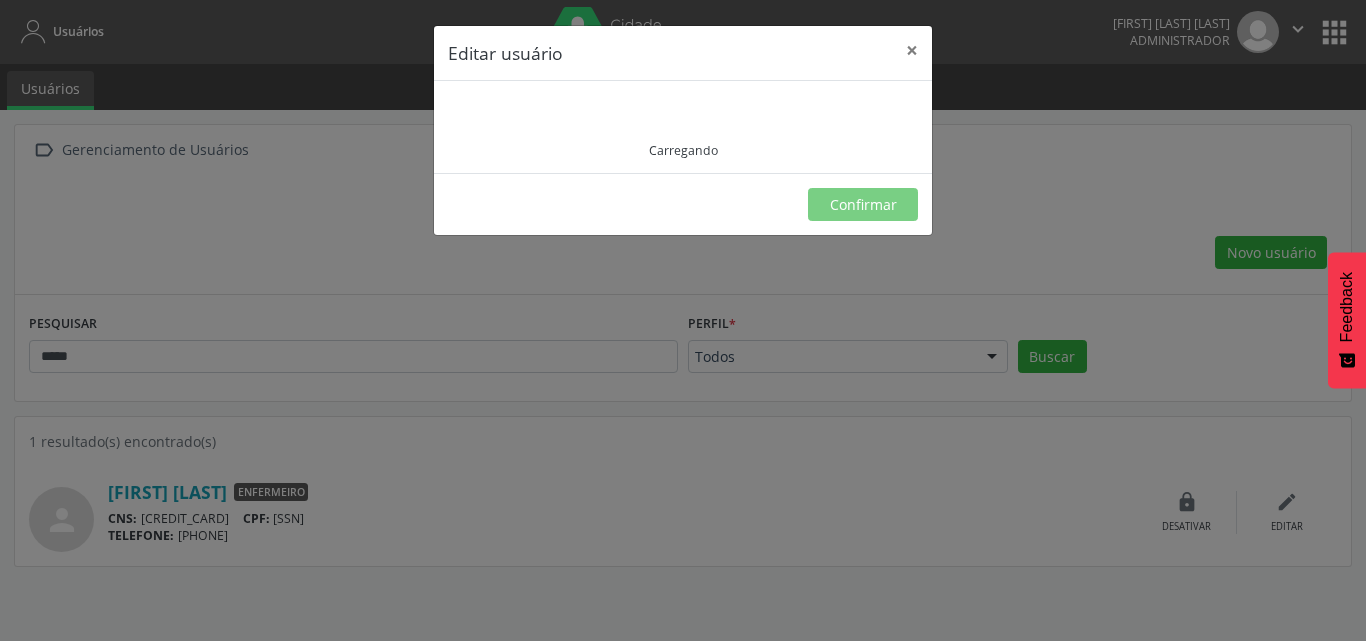 type on "**********" 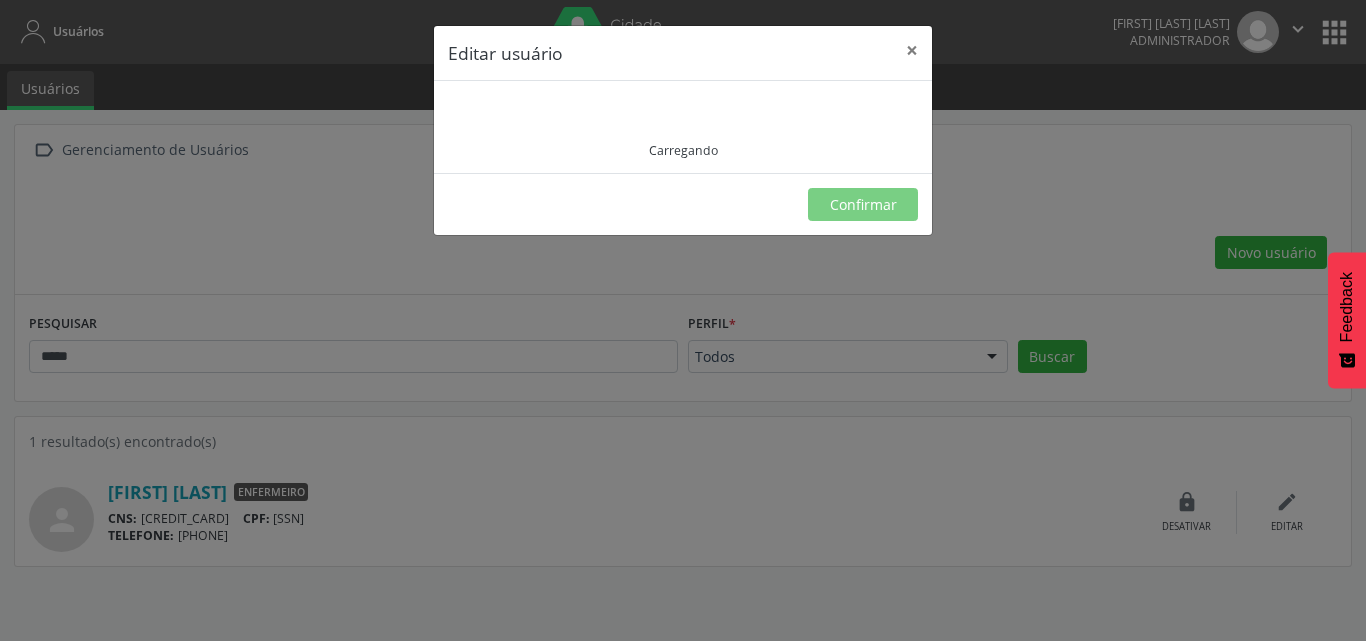 type on "**********" 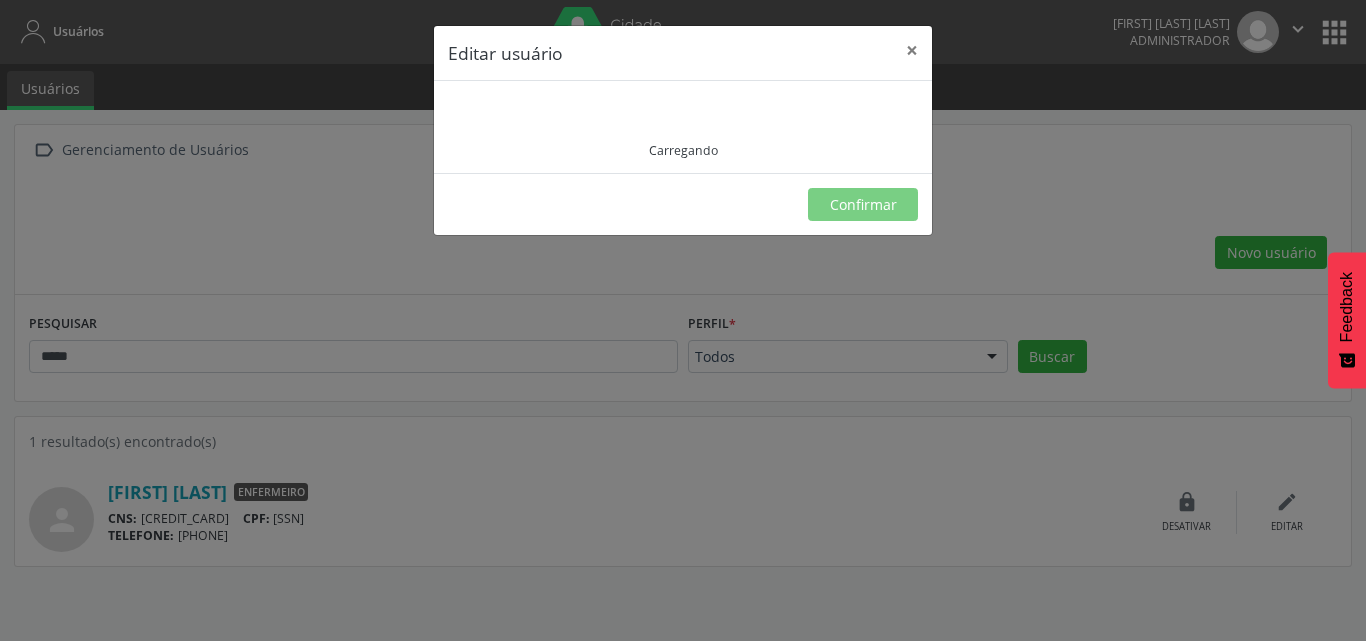 type on "**********" 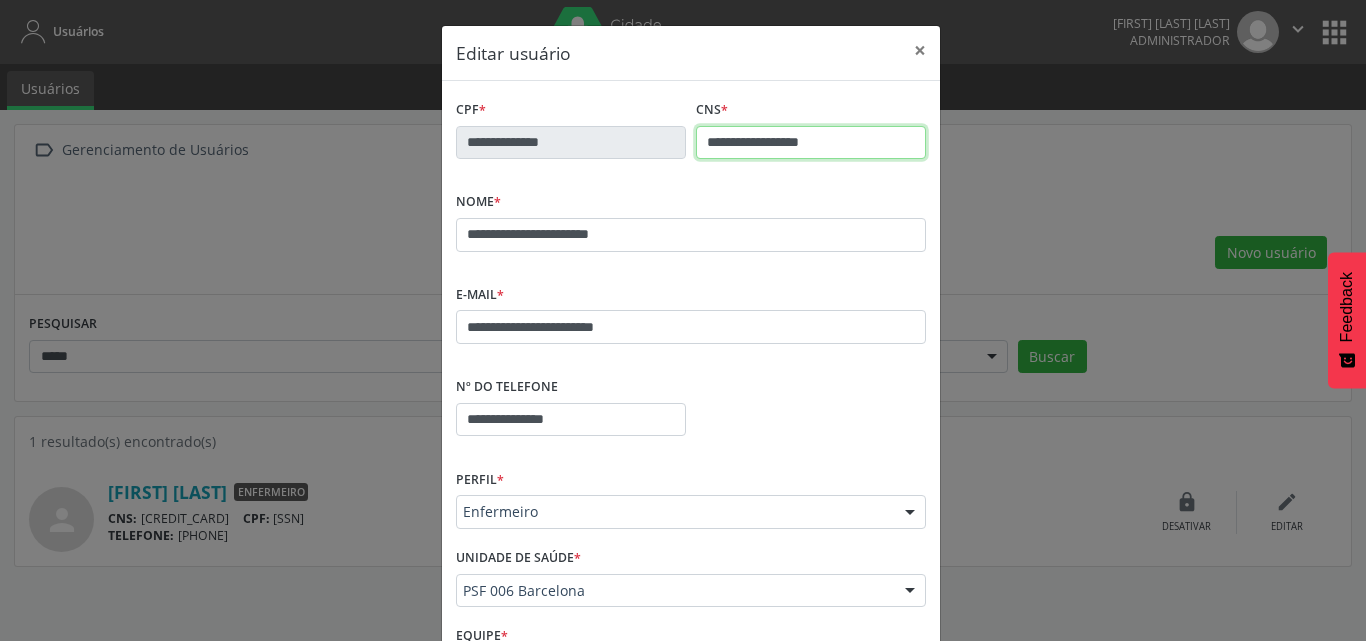 click on "**********" at bounding box center [691, 141] 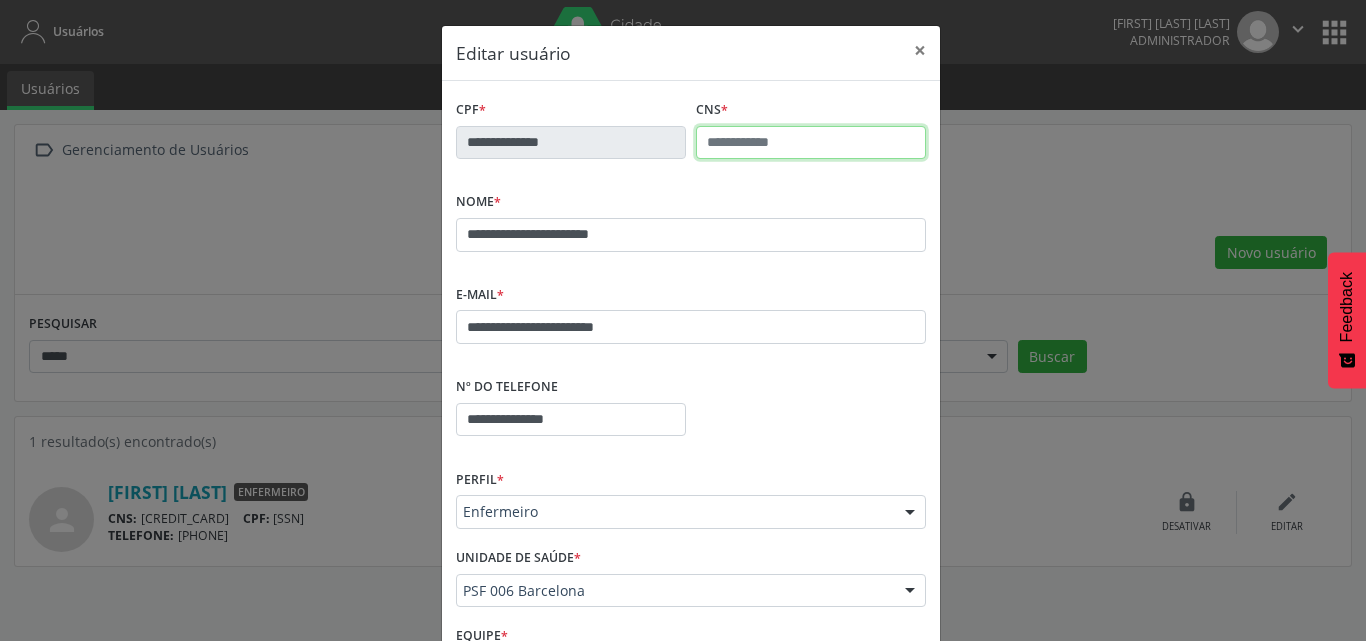 paste on "**********" 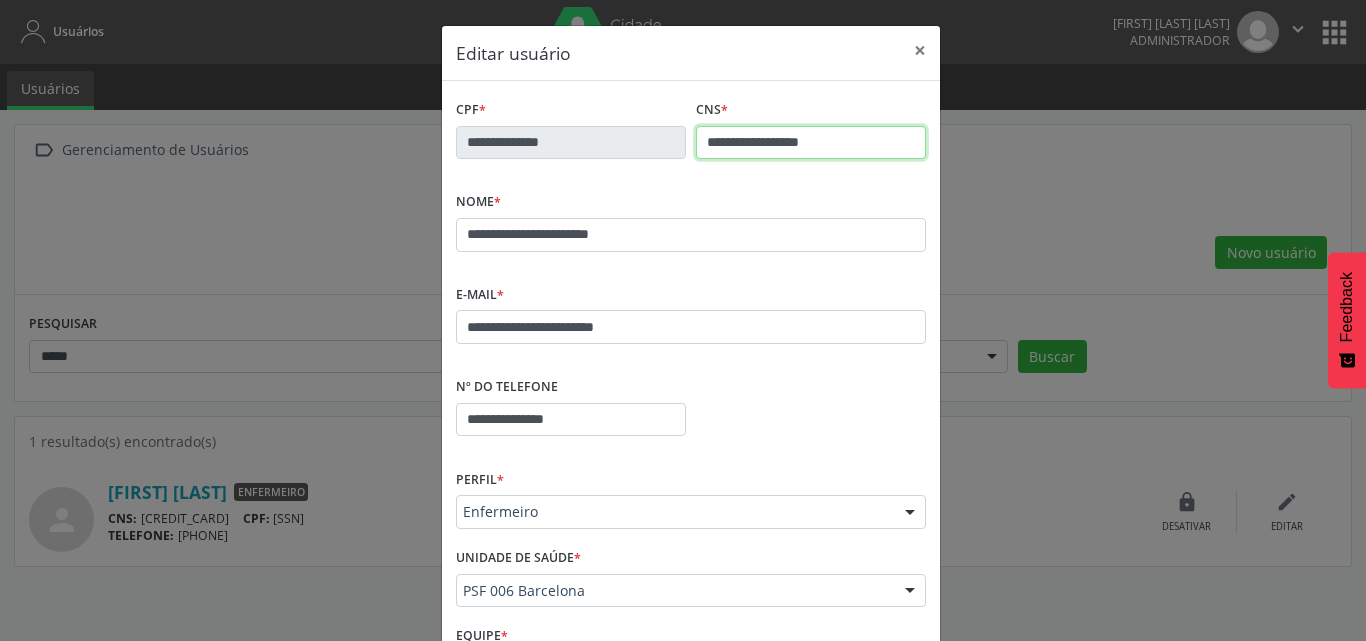 type on "**********" 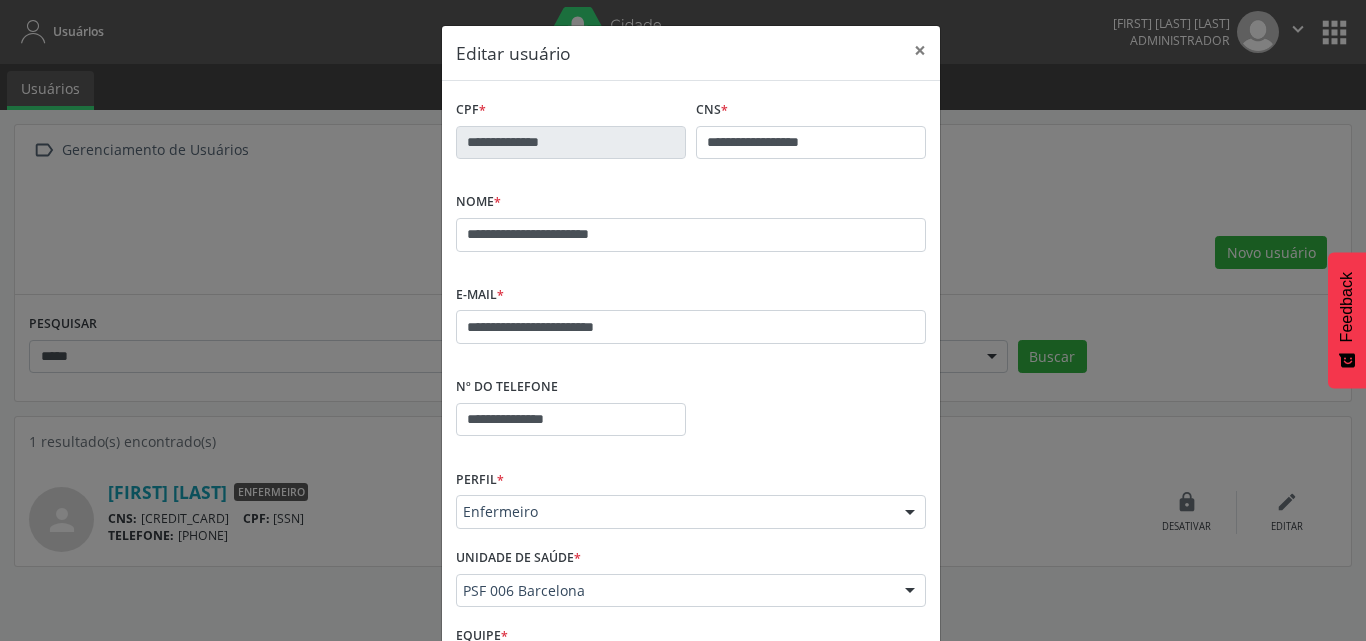 click on "**********" at bounding box center (691, 233) 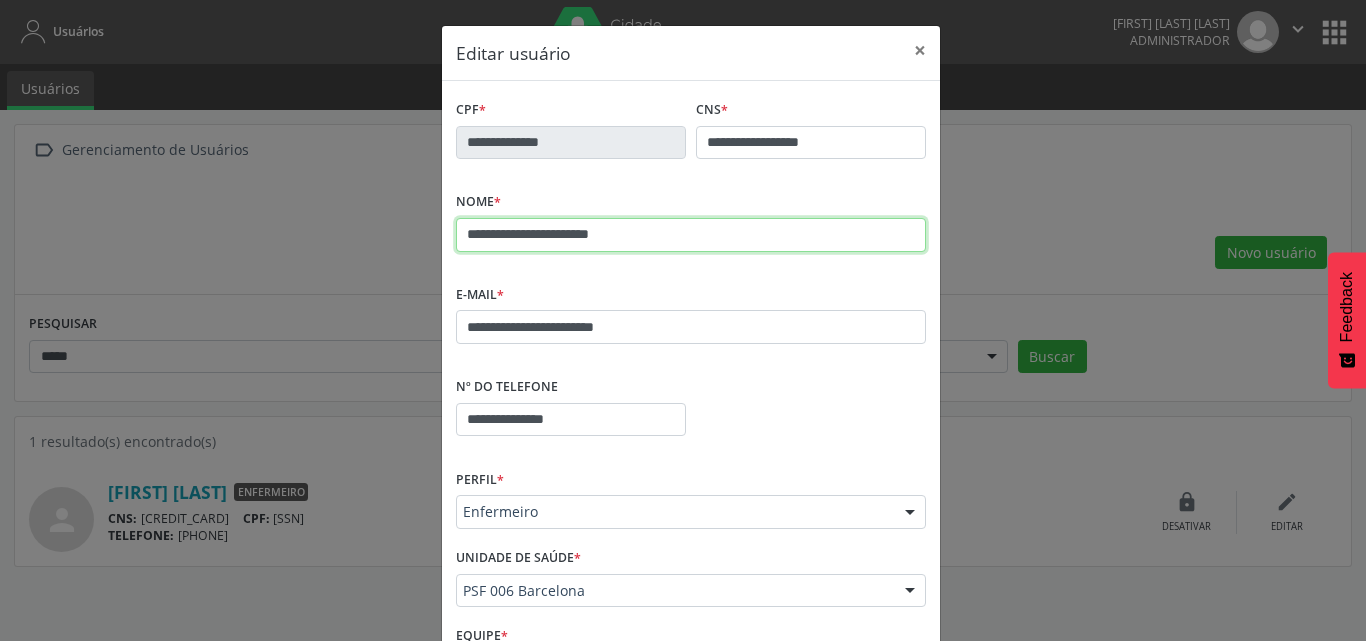 click on "**********" at bounding box center (691, 235) 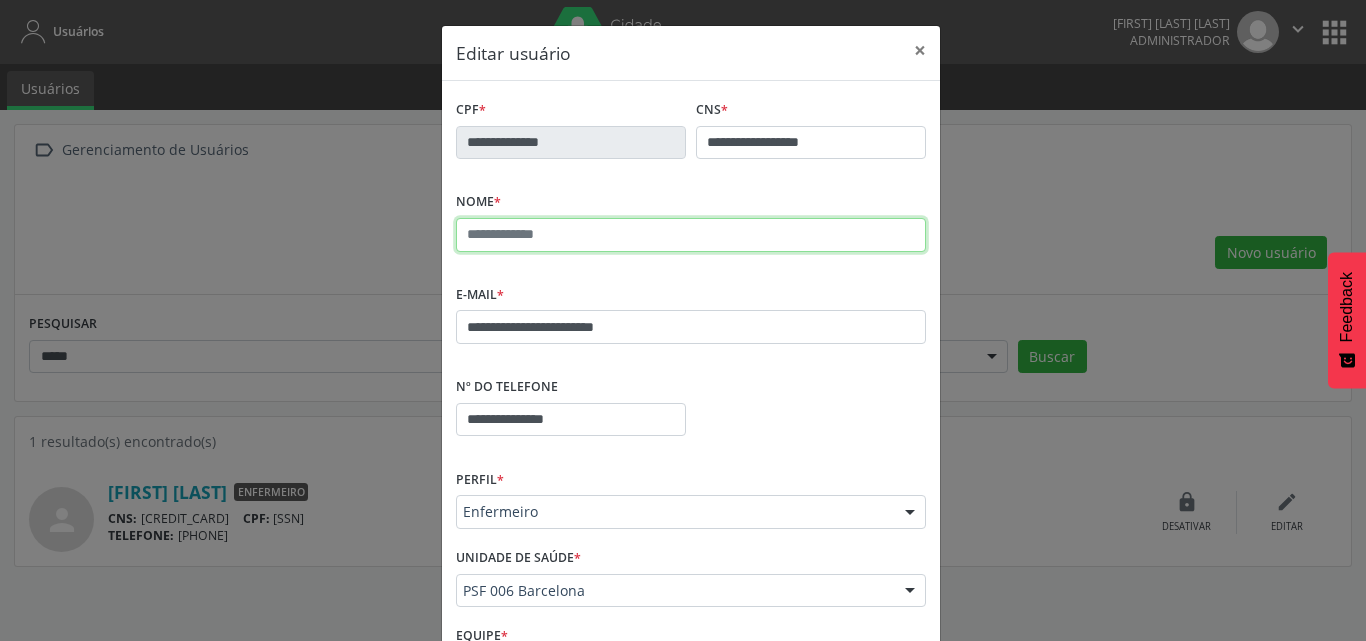 paste on "**********" 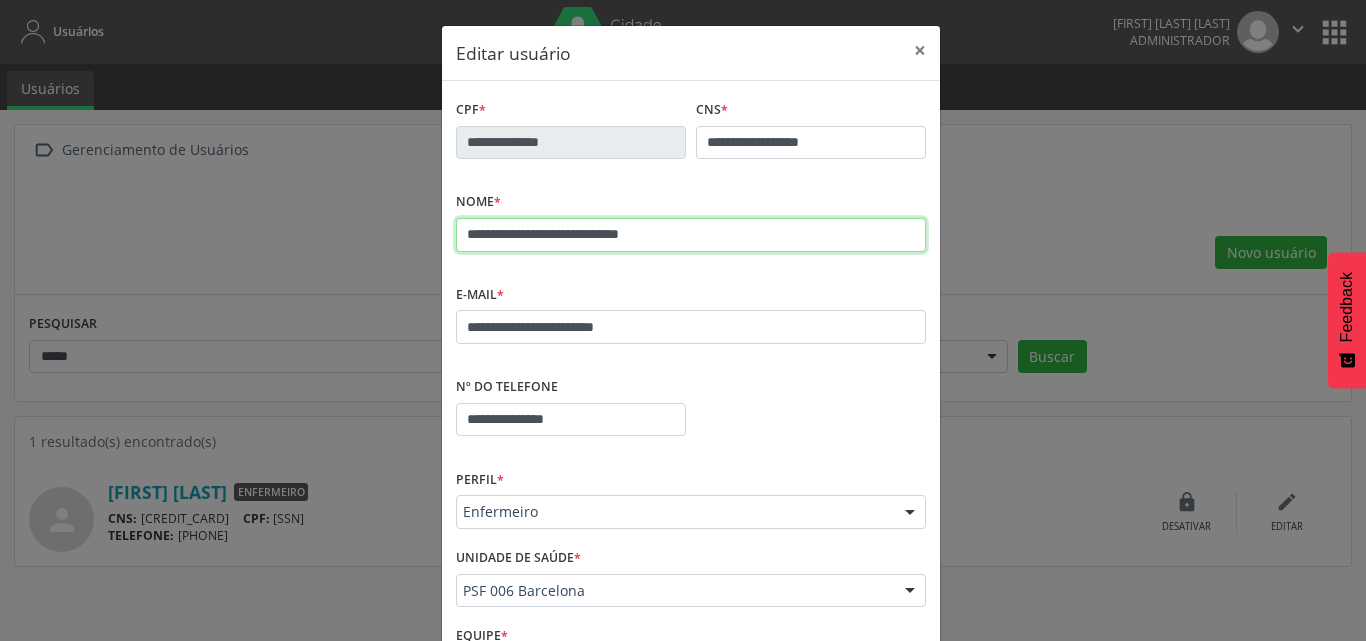 type on "**********" 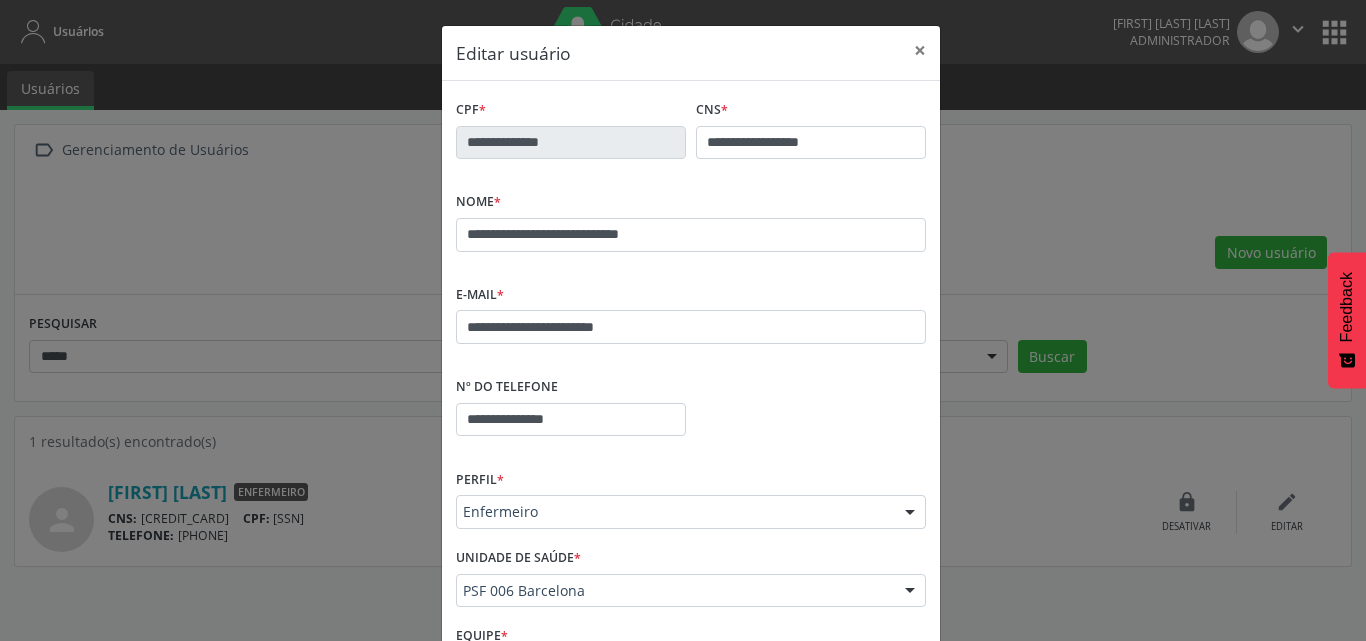 click on "**********" at bounding box center (691, 312) 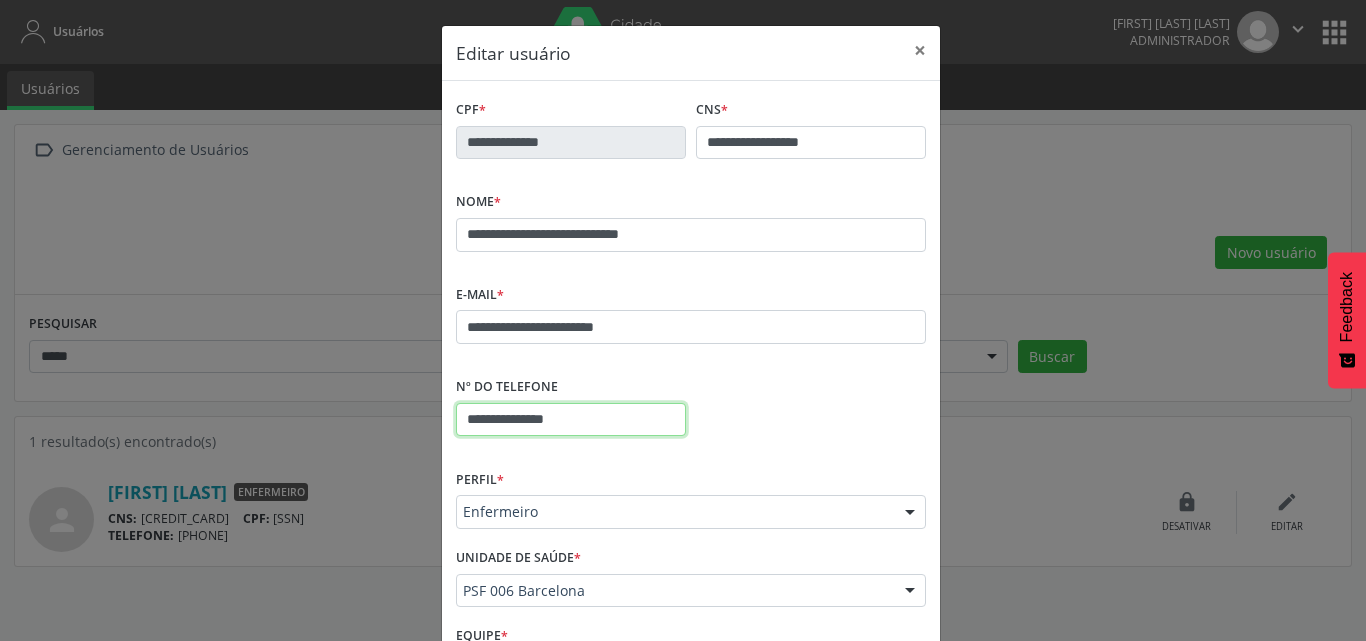 drag, startPoint x: 583, startPoint y: 431, endPoint x: 551, endPoint y: 426, distance: 32.38827 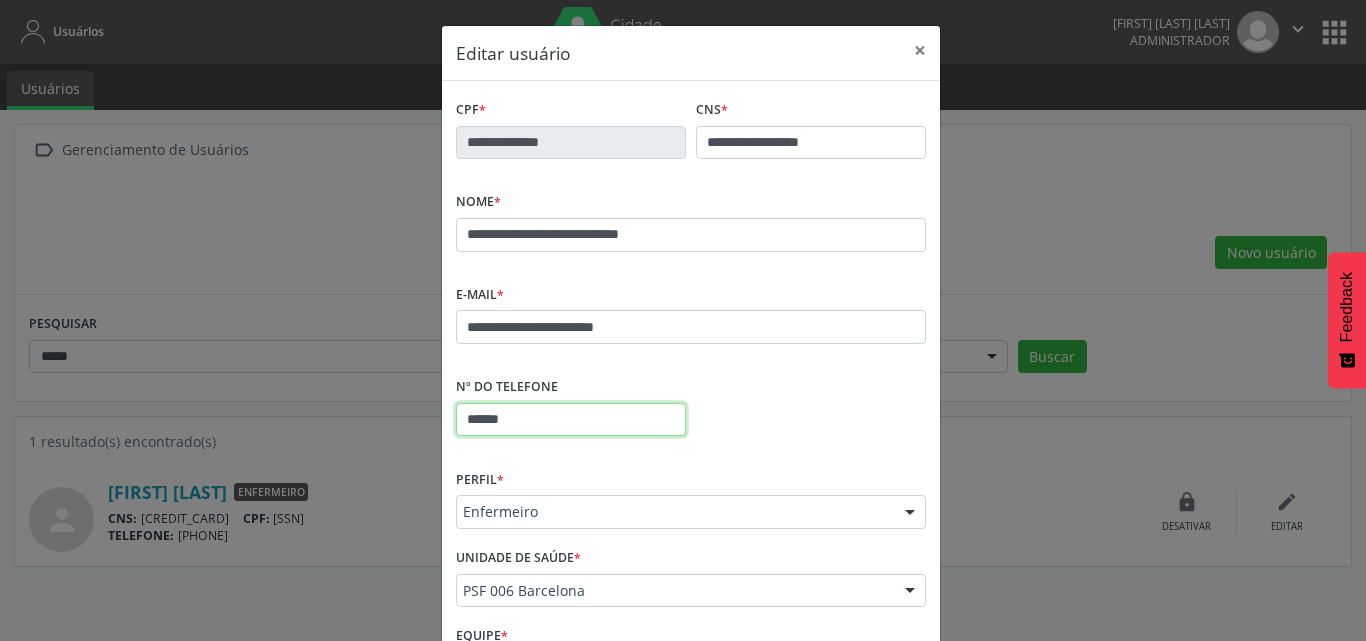 type on "******" 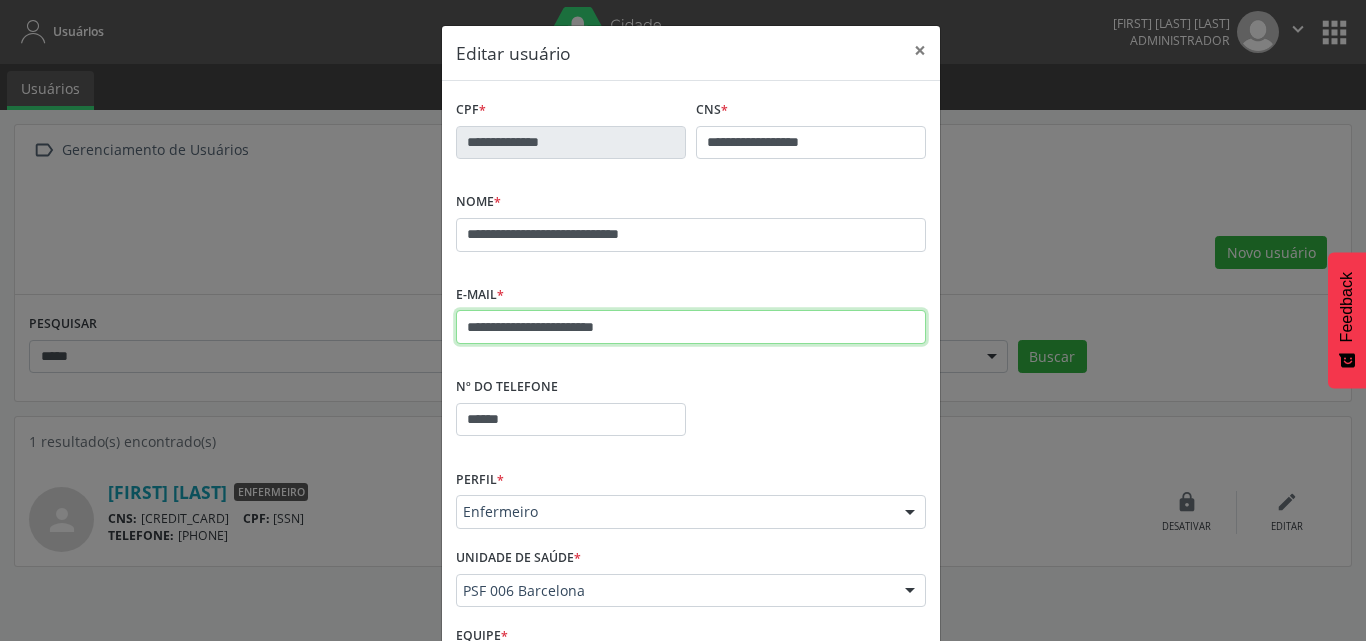 drag, startPoint x: 678, startPoint y: 328, endPoint x: 310, endPoint y: 331, distance: 368.01224 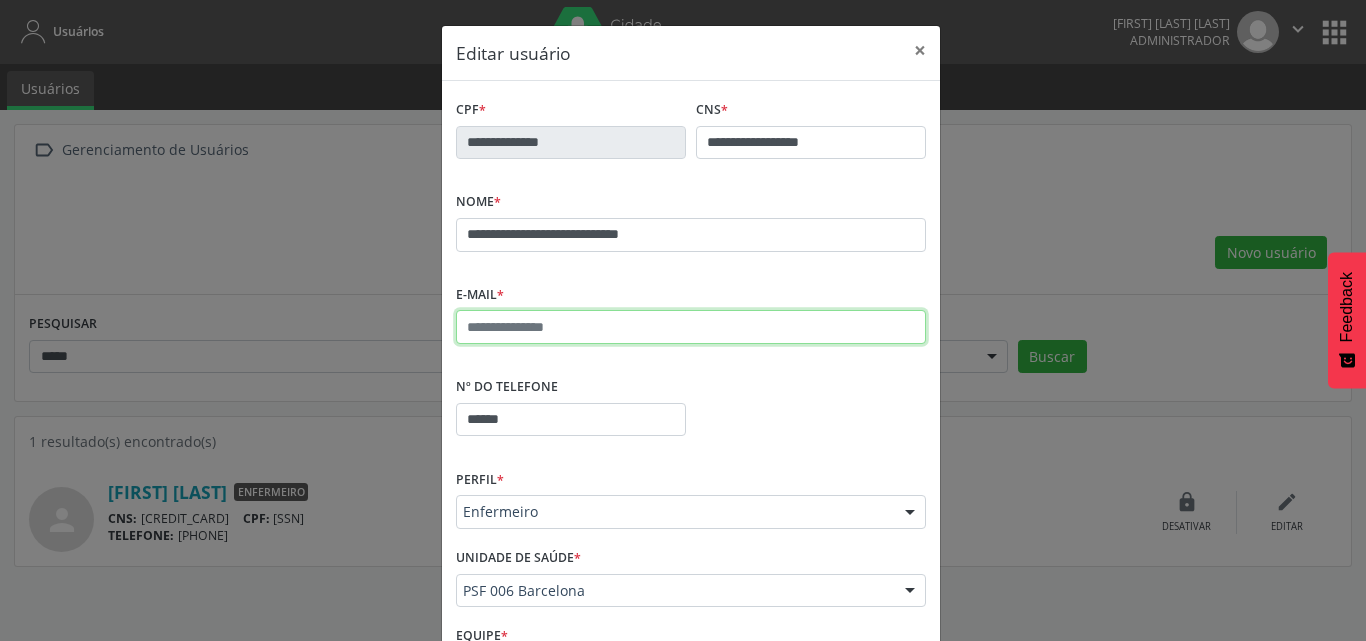 paste on "**********" 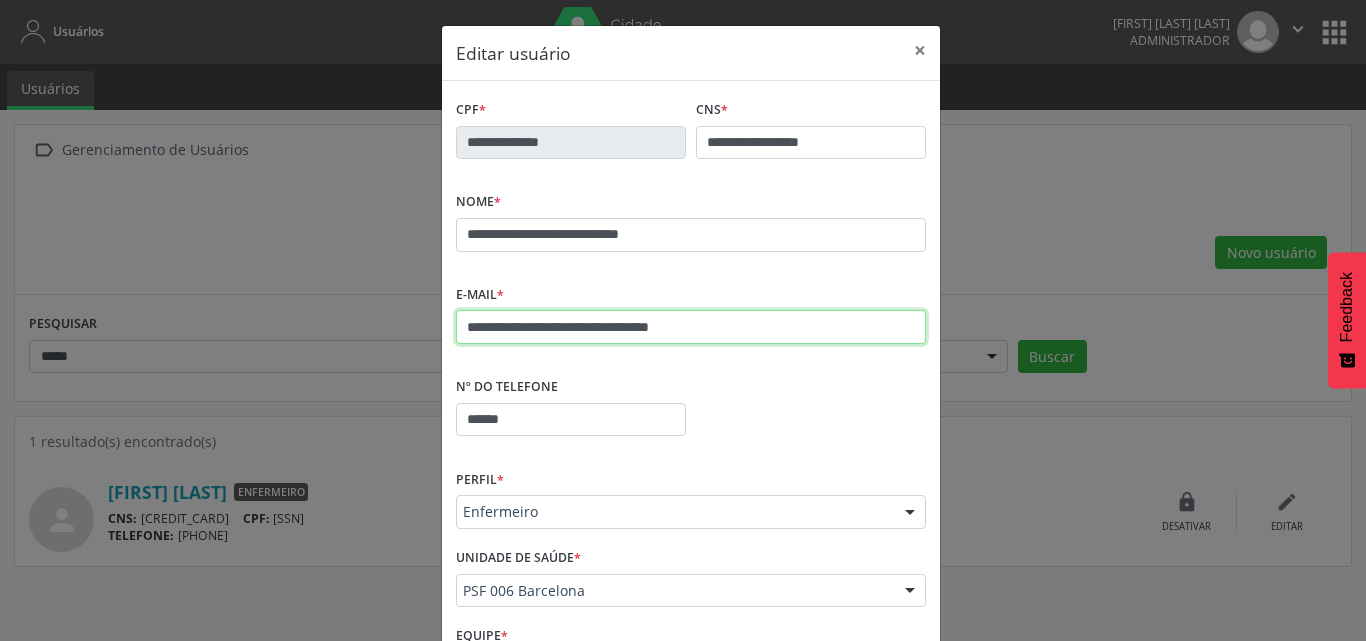 type on "**********" 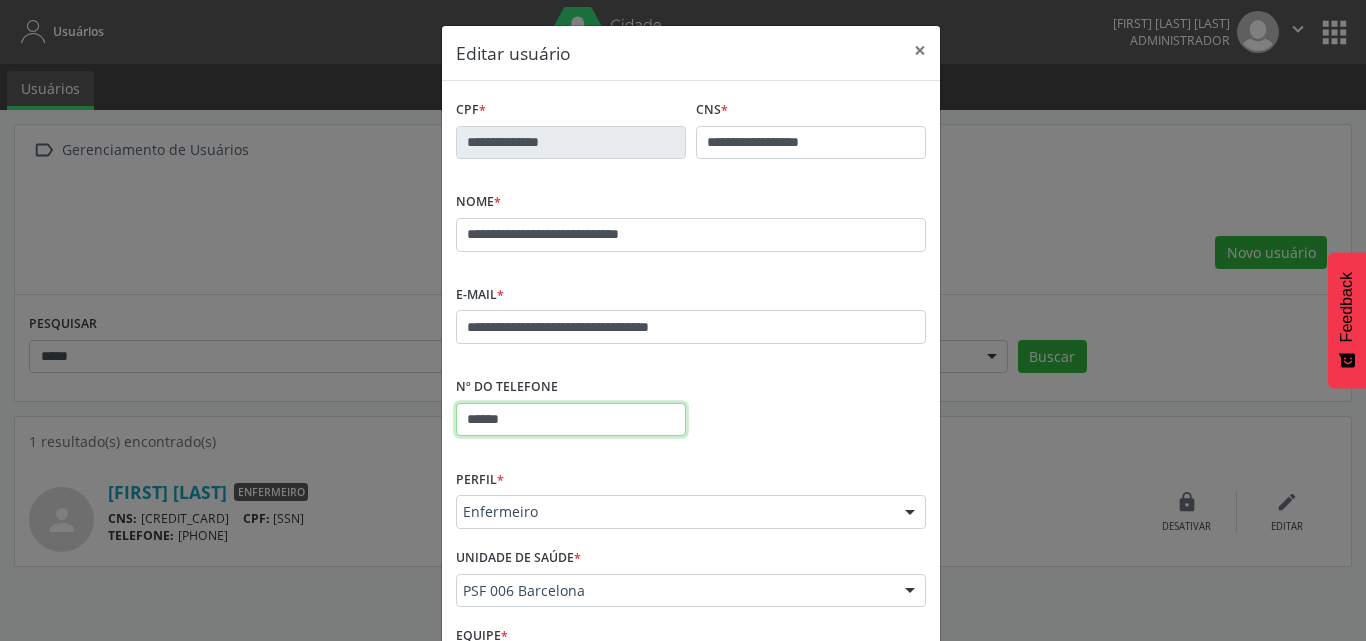click on "******" at bounding box center (571, 420) 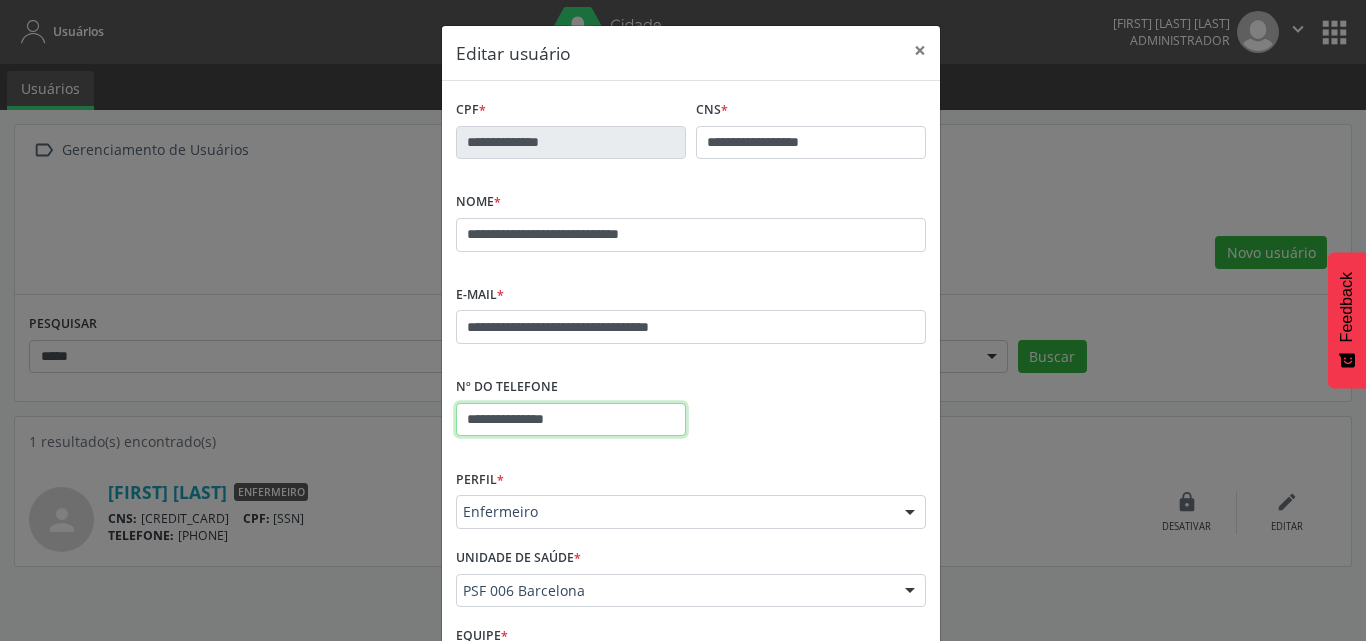type on "**********" 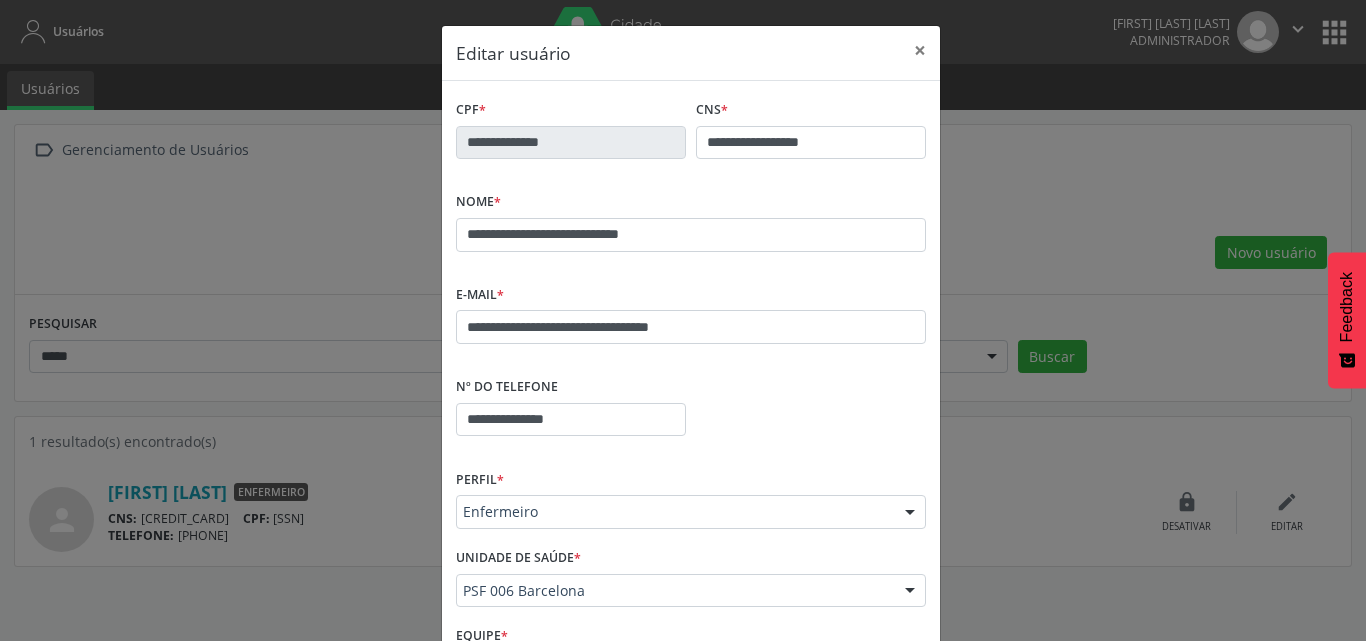 click on "**********" at bounding box center [691, 418] 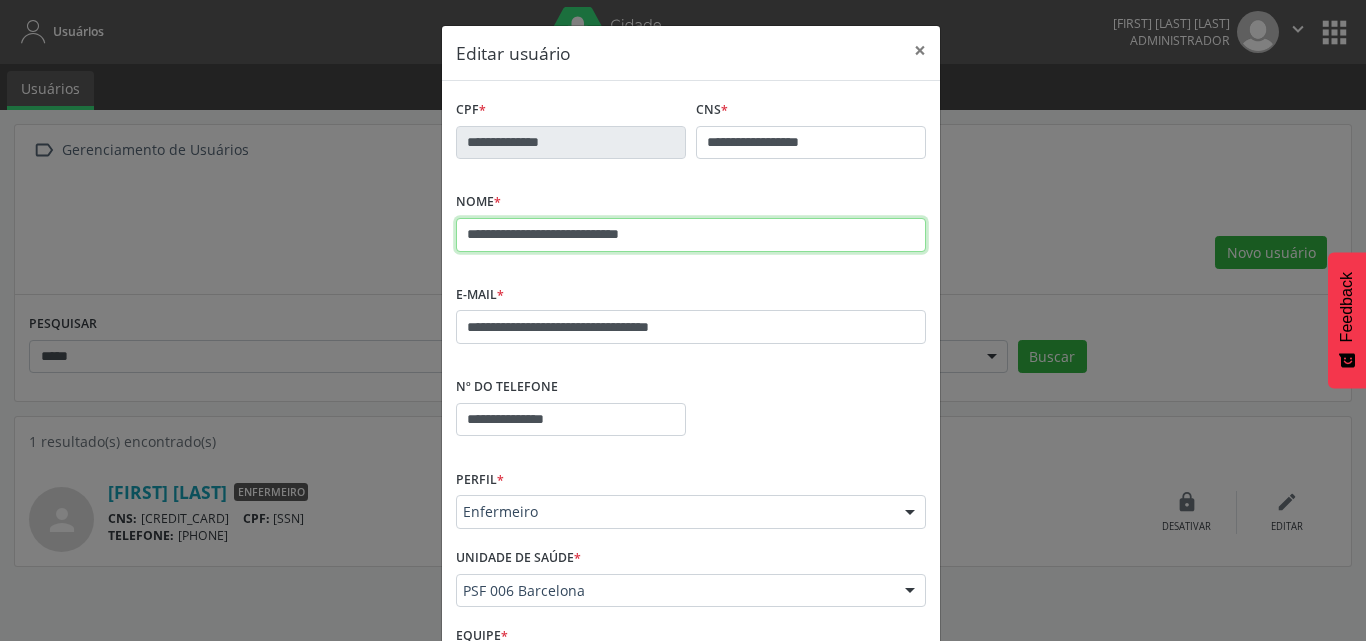 click on "**********" at bounding box center (691, 235) 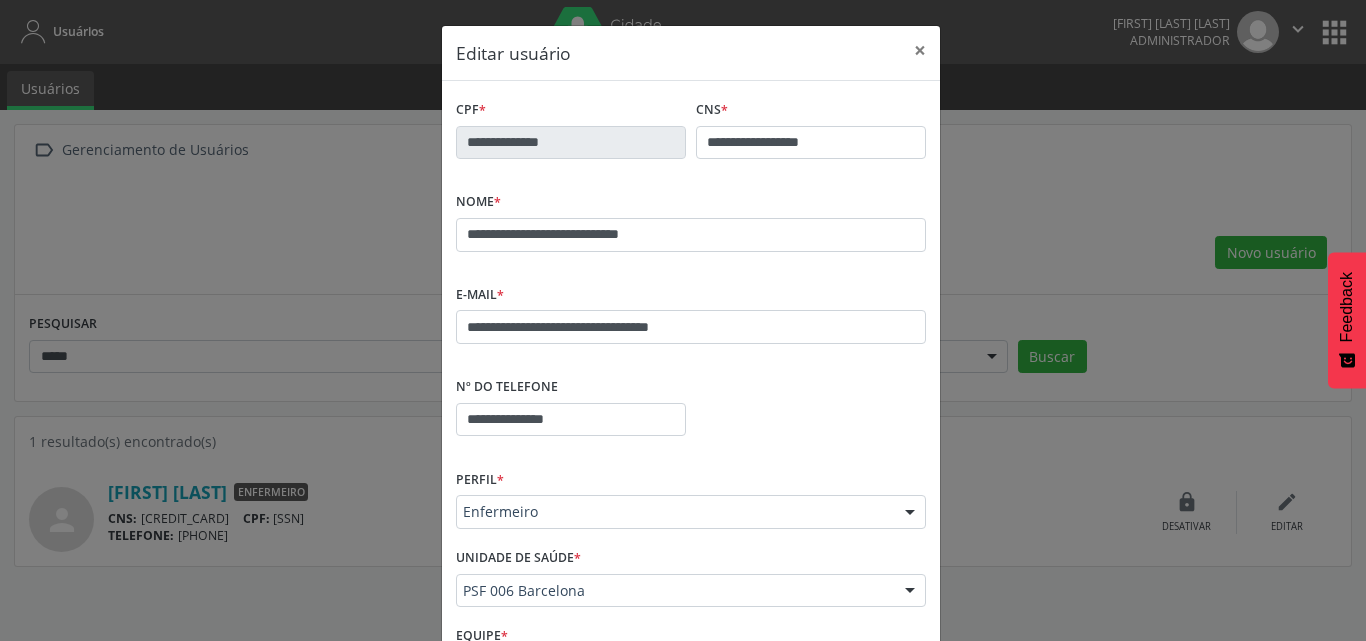 click on "**********" at bounding box center (691, 312) 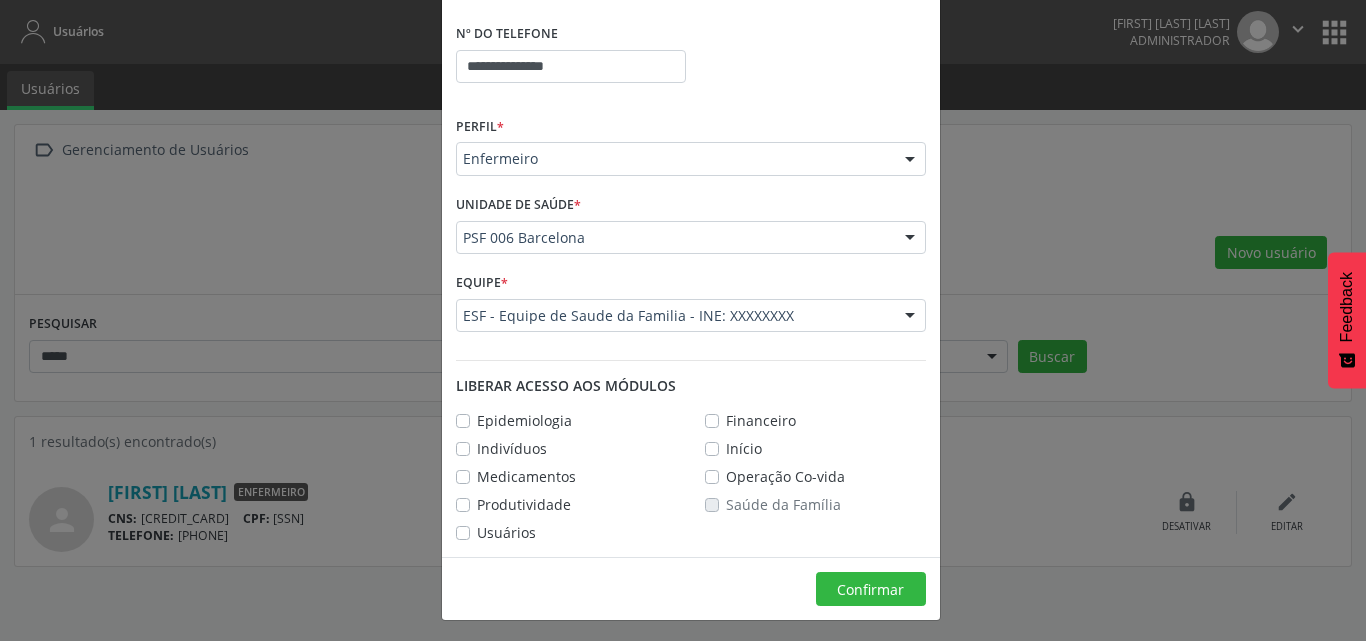 scroll, scrollTop: 357, scrollLeft: 0, axis: vertical 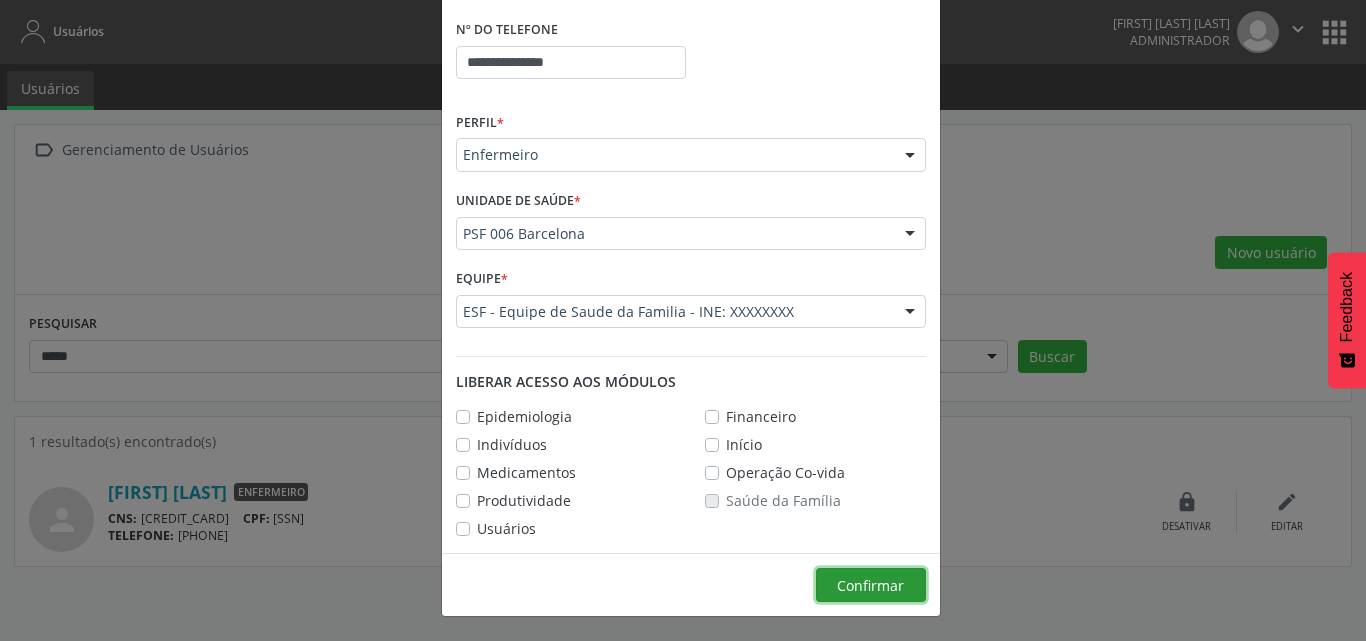 click on "Confirmar" at bounding box center [870, 585] 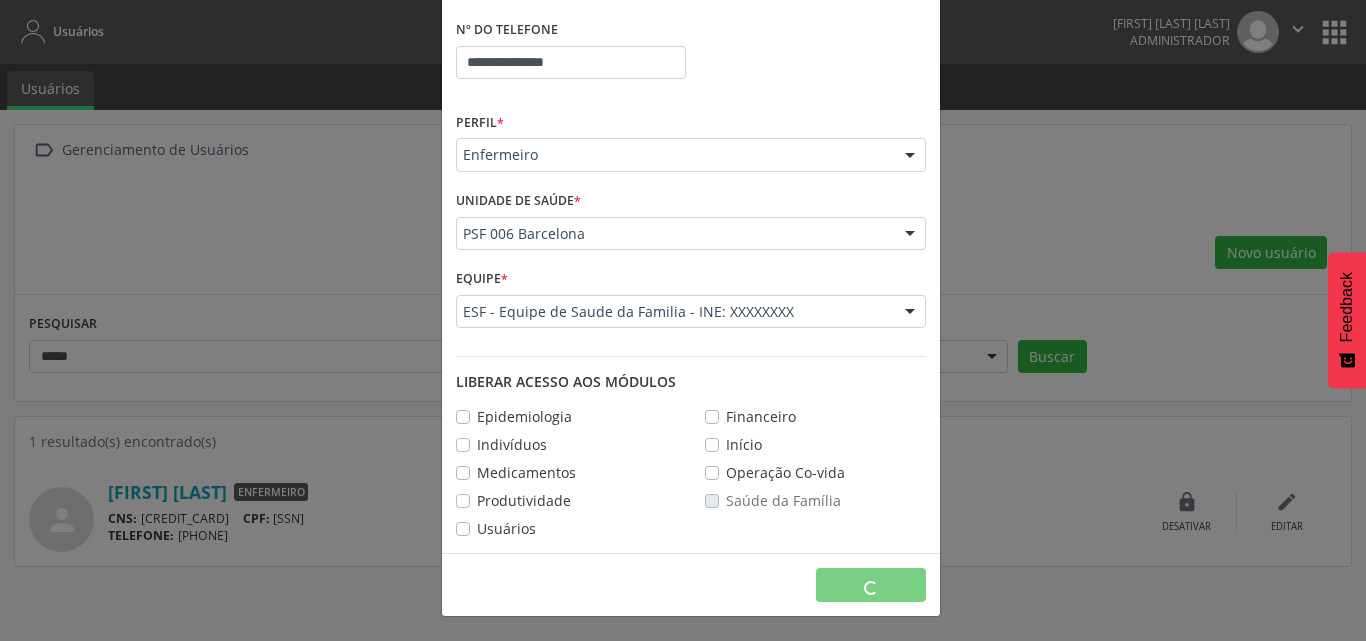 type 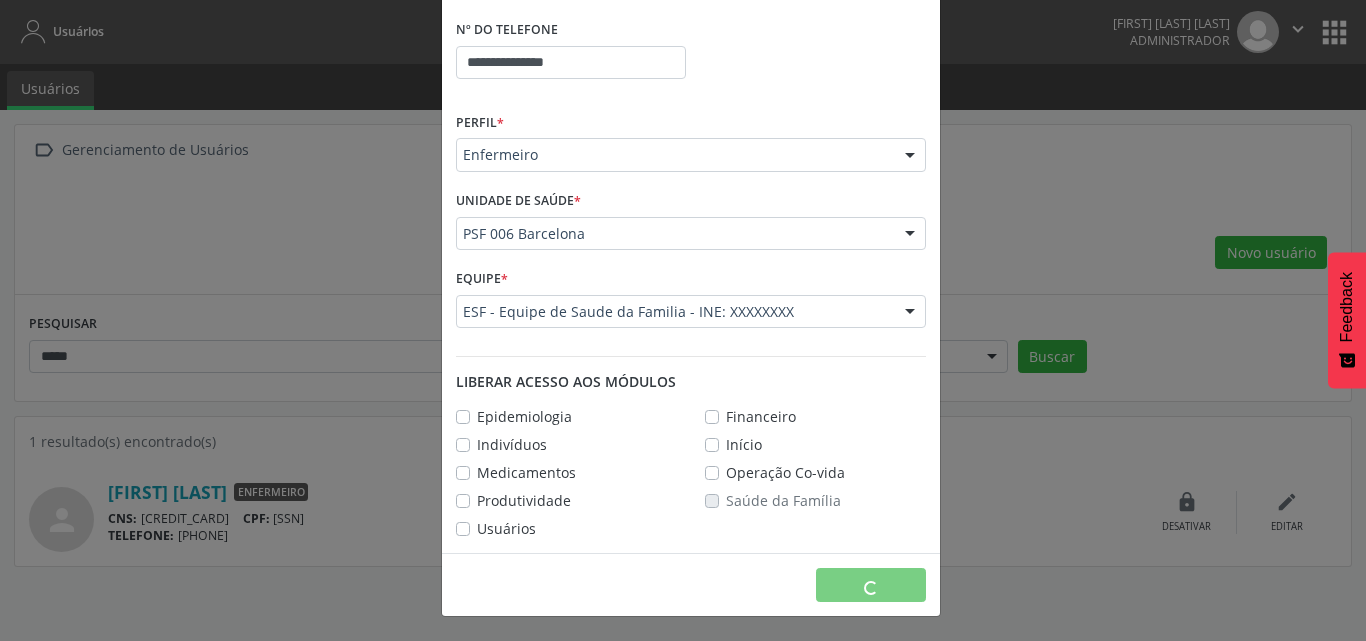 type 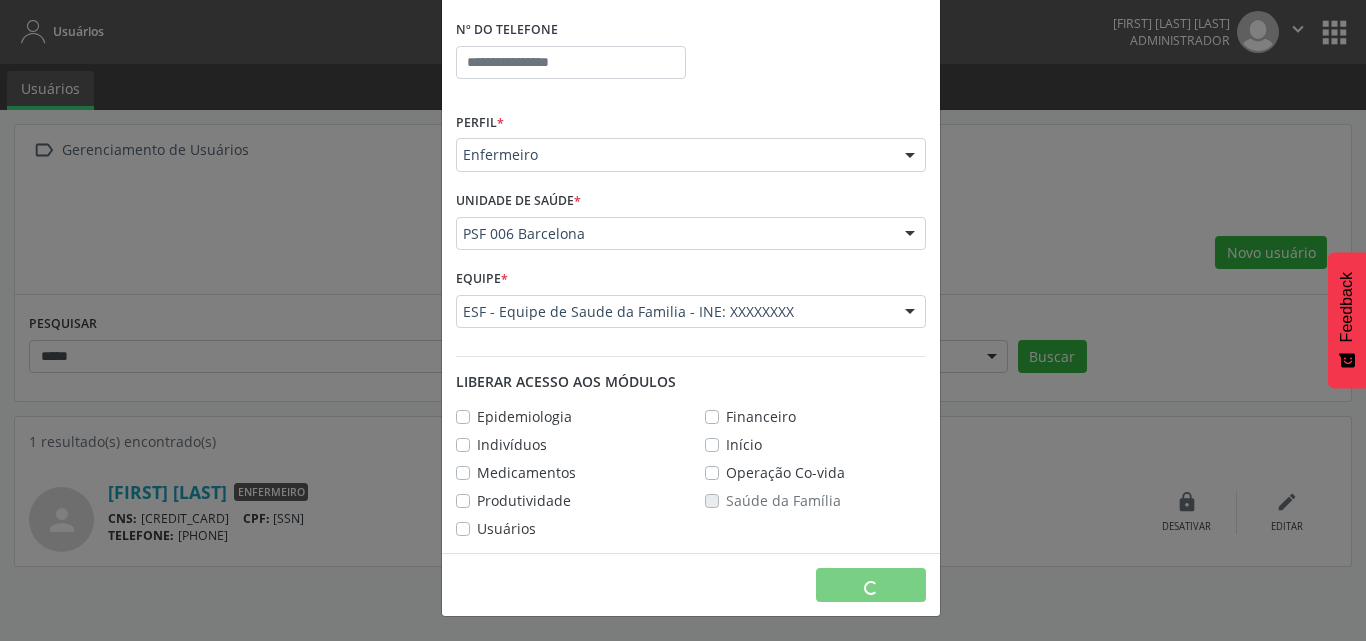 scroll, scrollTop: 282, scrollLeft: 0, axis: vertical 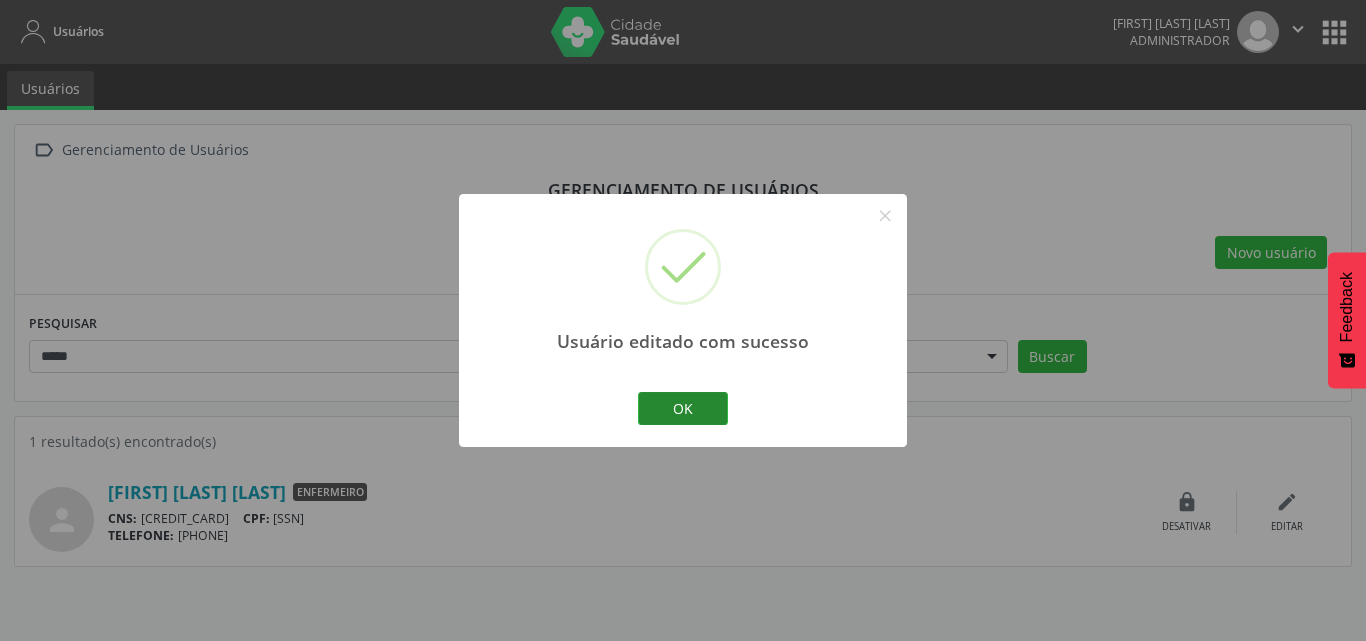 click on "OK" at bounding box center [683, 409] 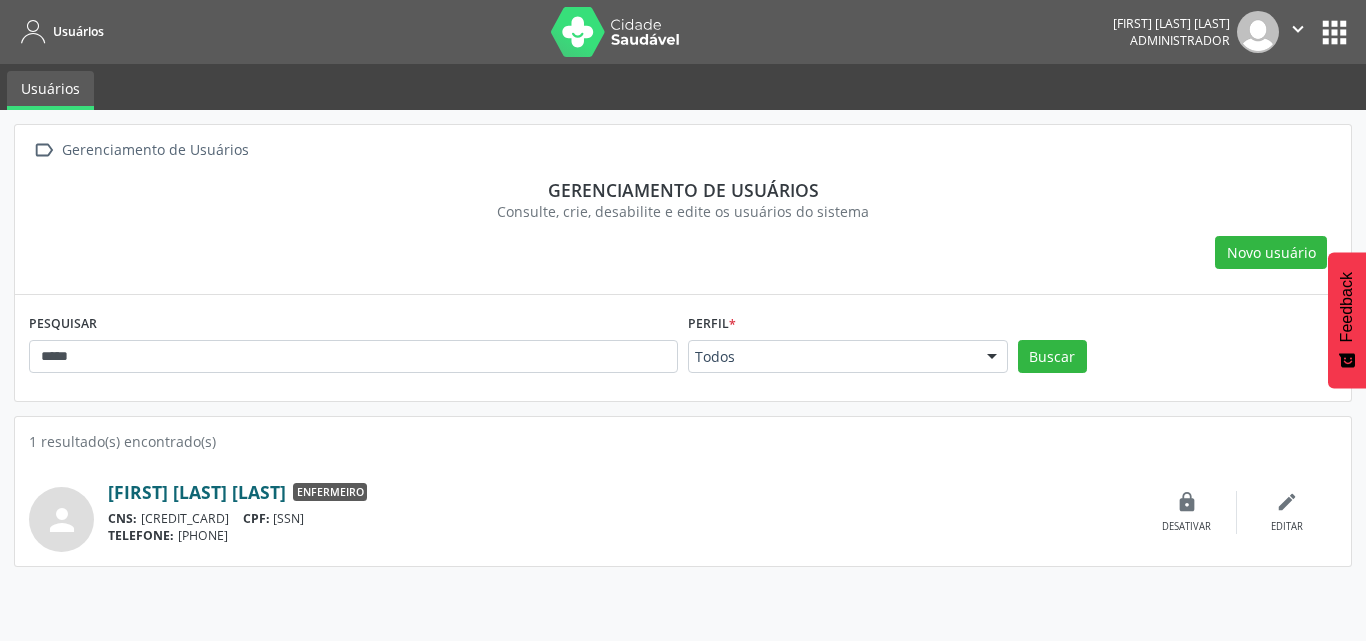click on "[FIRST] [LAST] [LAST]" at bounding box center [197, 492] 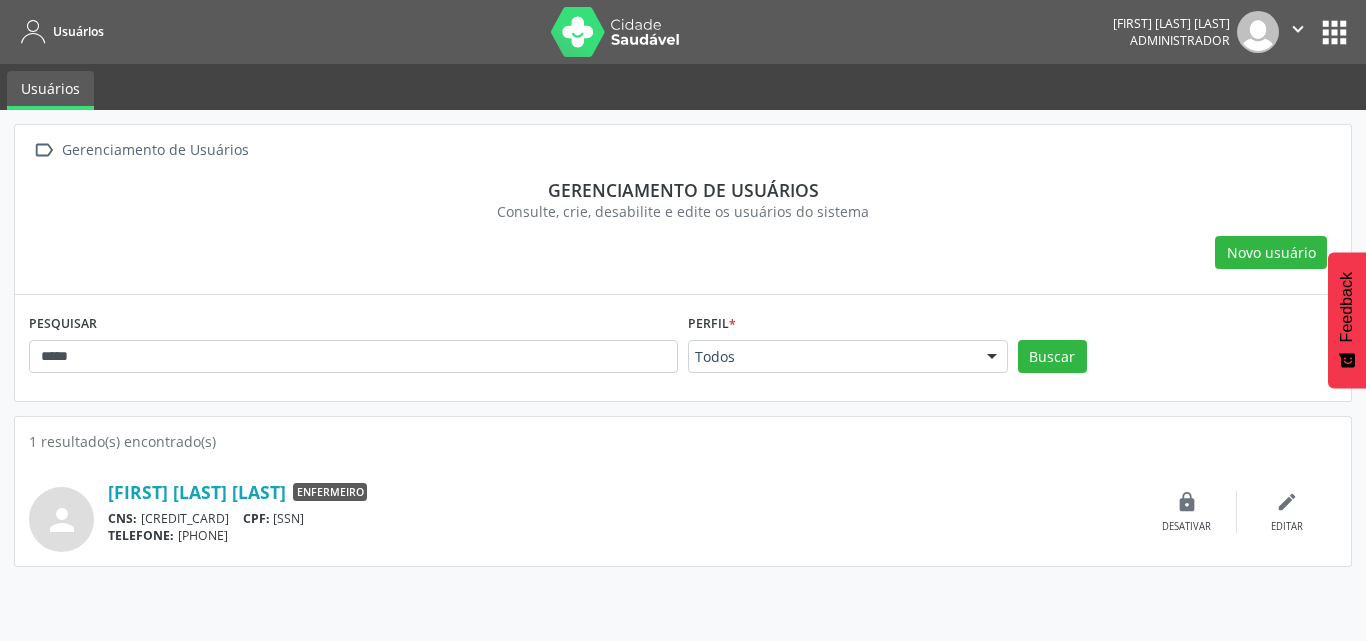 click on "apps" at bounding box center (1334, 32) 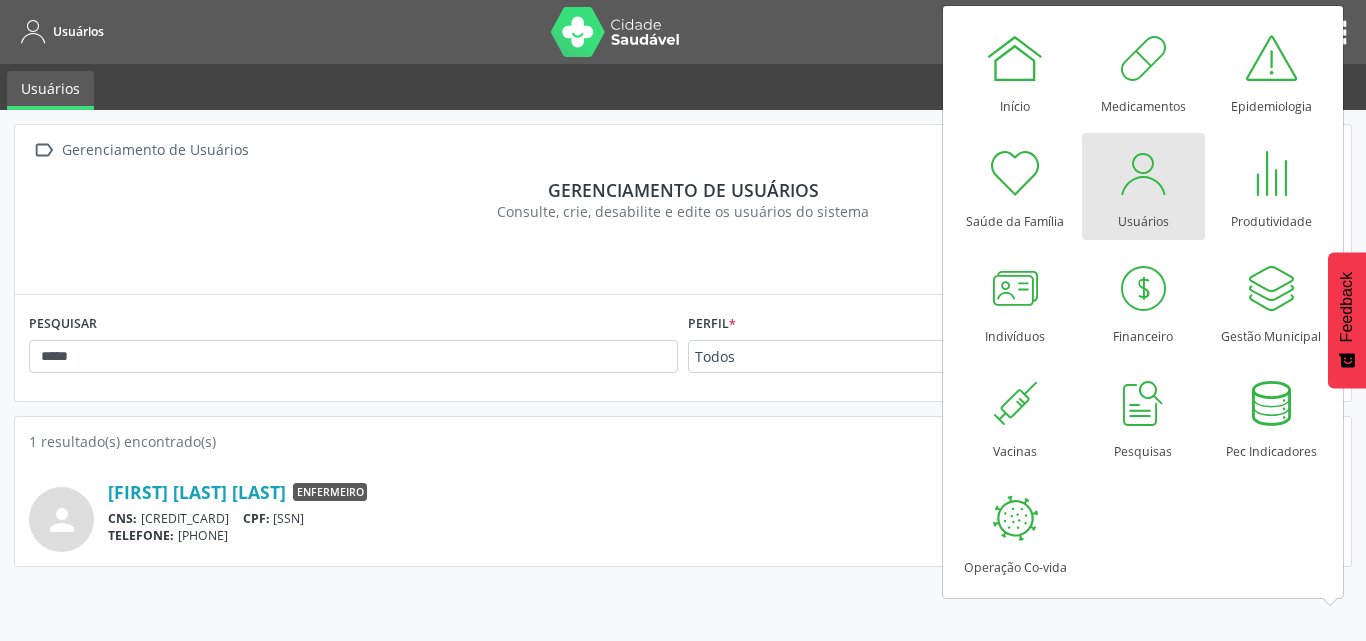 click on "Gerenciamento de usuários
Consulte, crie, desabilite e edite os usuários do sistema" at bounding box center [683, 200] 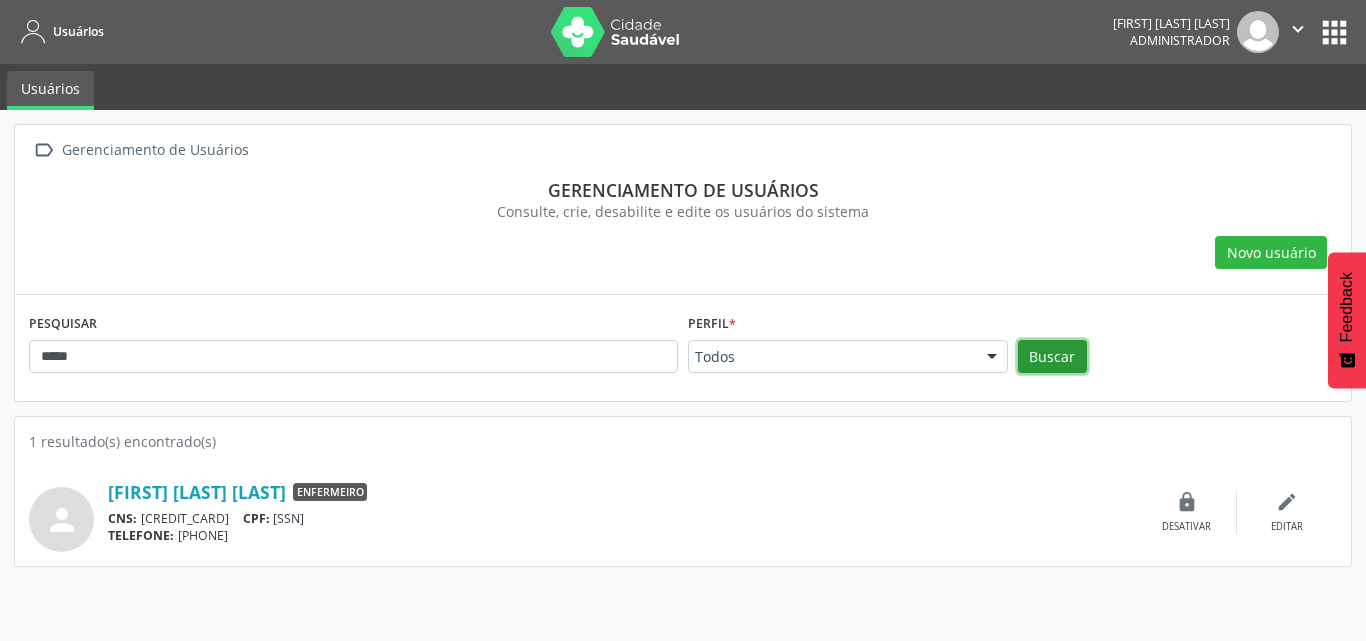 click on "Buscar" at bounding box center [1052, 357] 